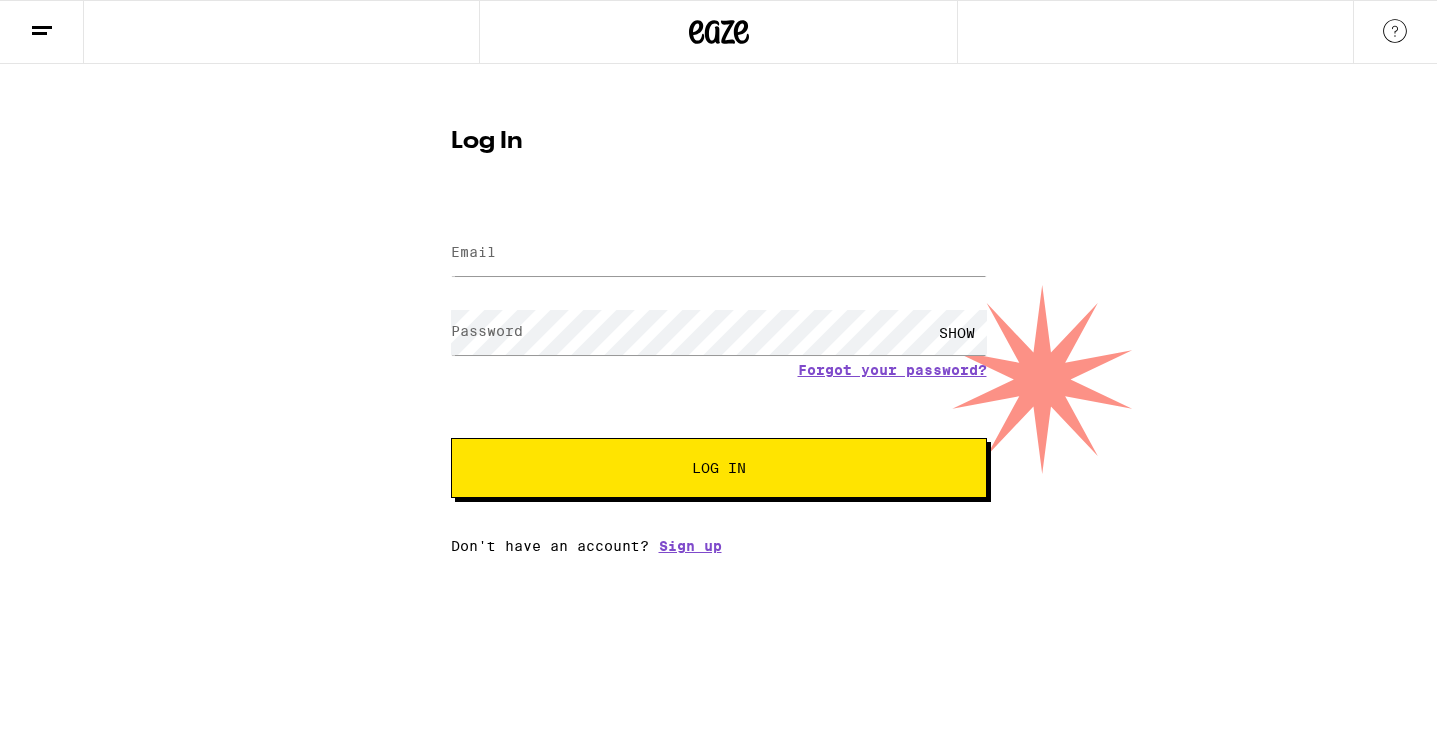 scroll, scrollTop: 0, scrollLeft: 0, axis: both 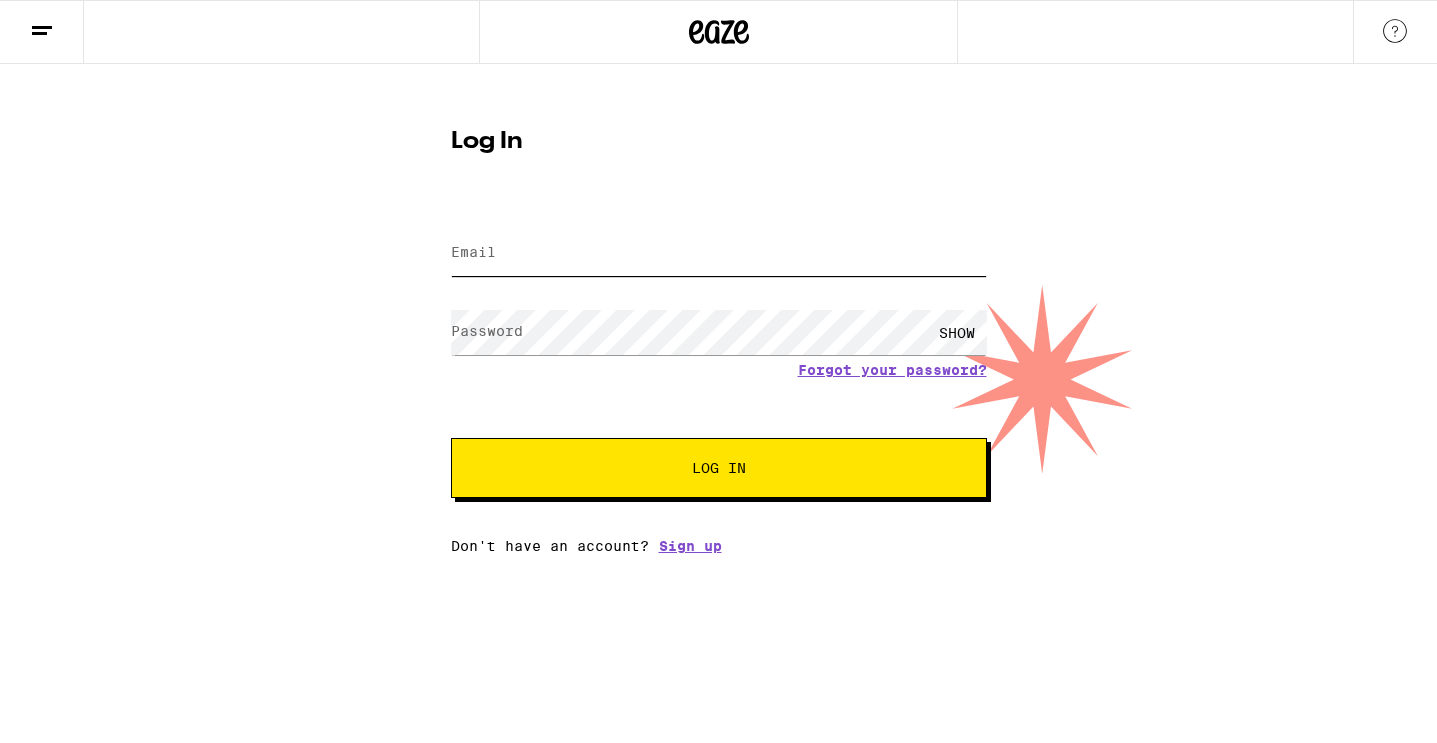 click on "Email" at bounding box center (719, 253) 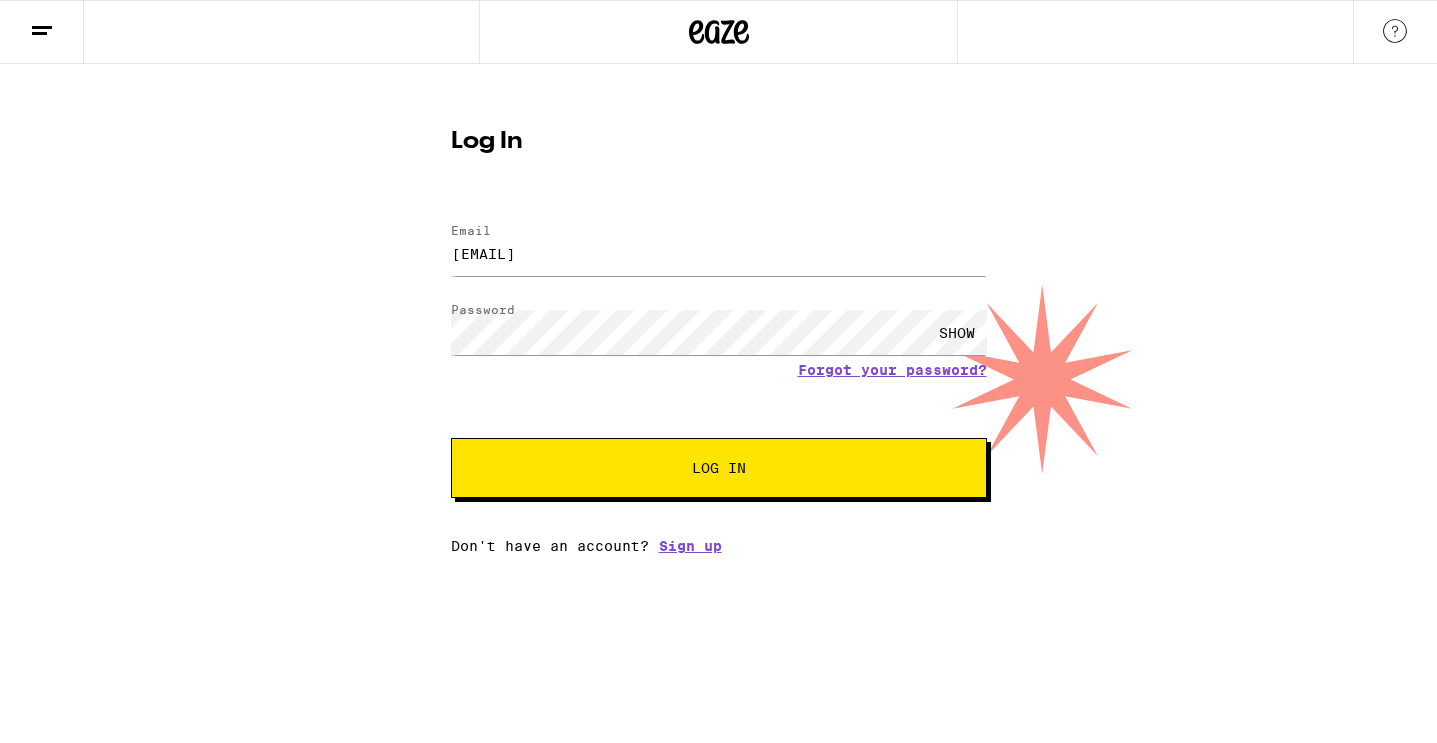 click on "Log In" at bounding box center (719, 468) 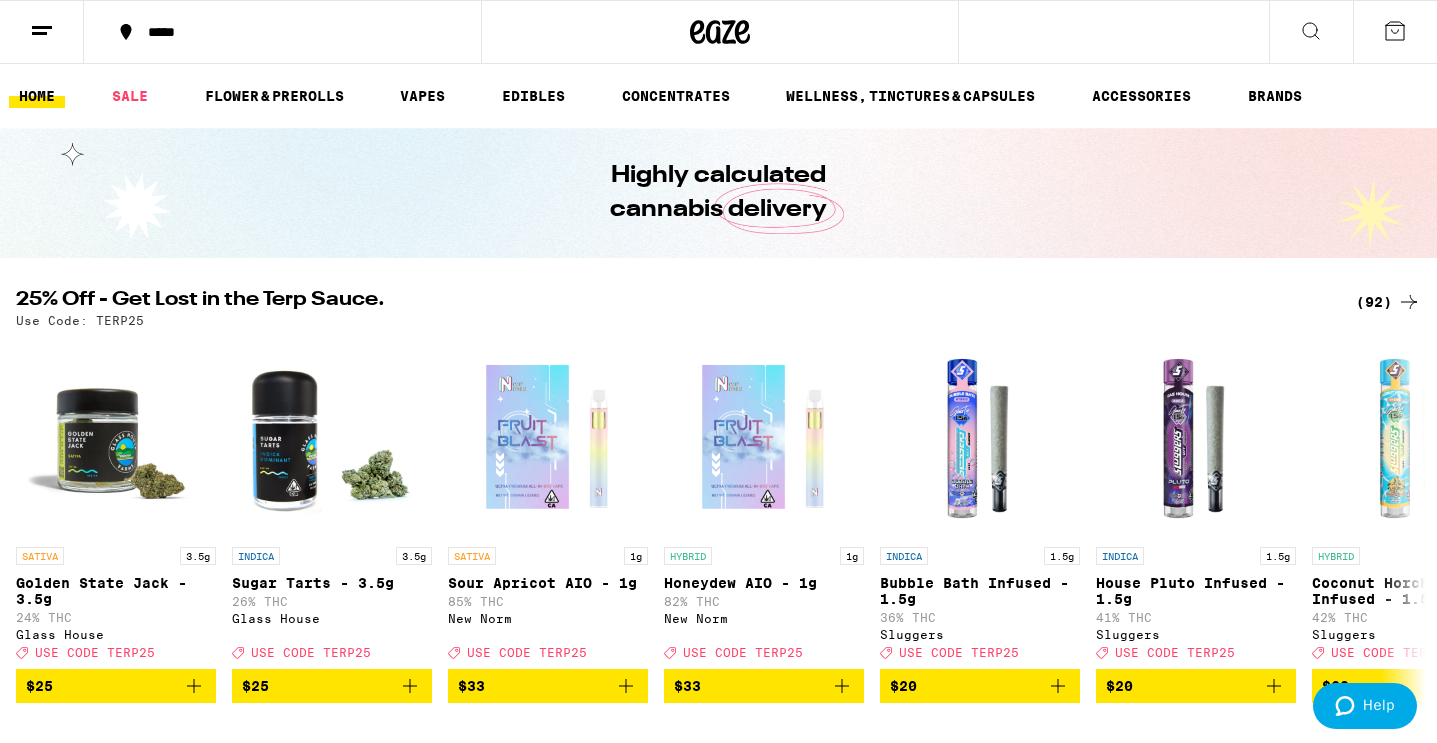 scroll, scrollTop: 0, scrollLeft: 0, axis: both 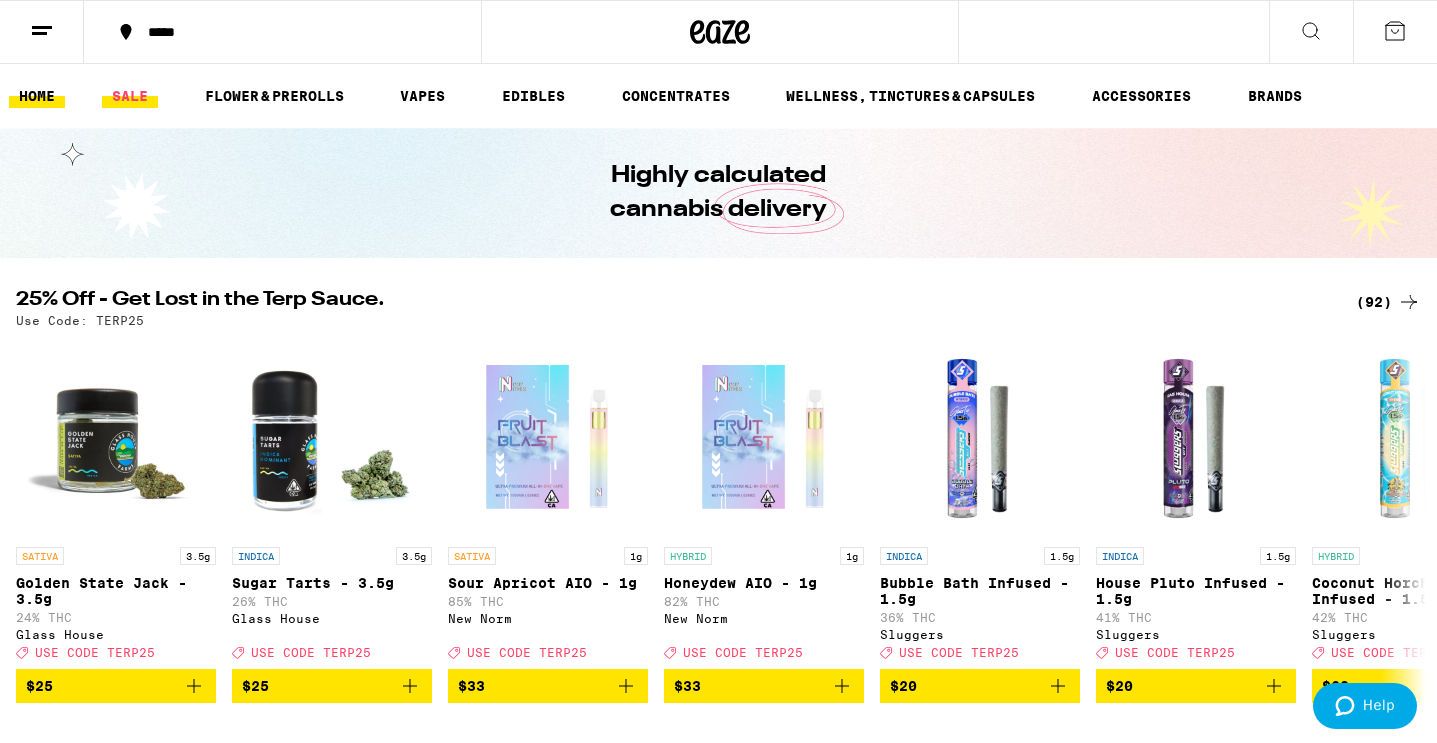 click on "SALE" at bounding box center [130, 96] 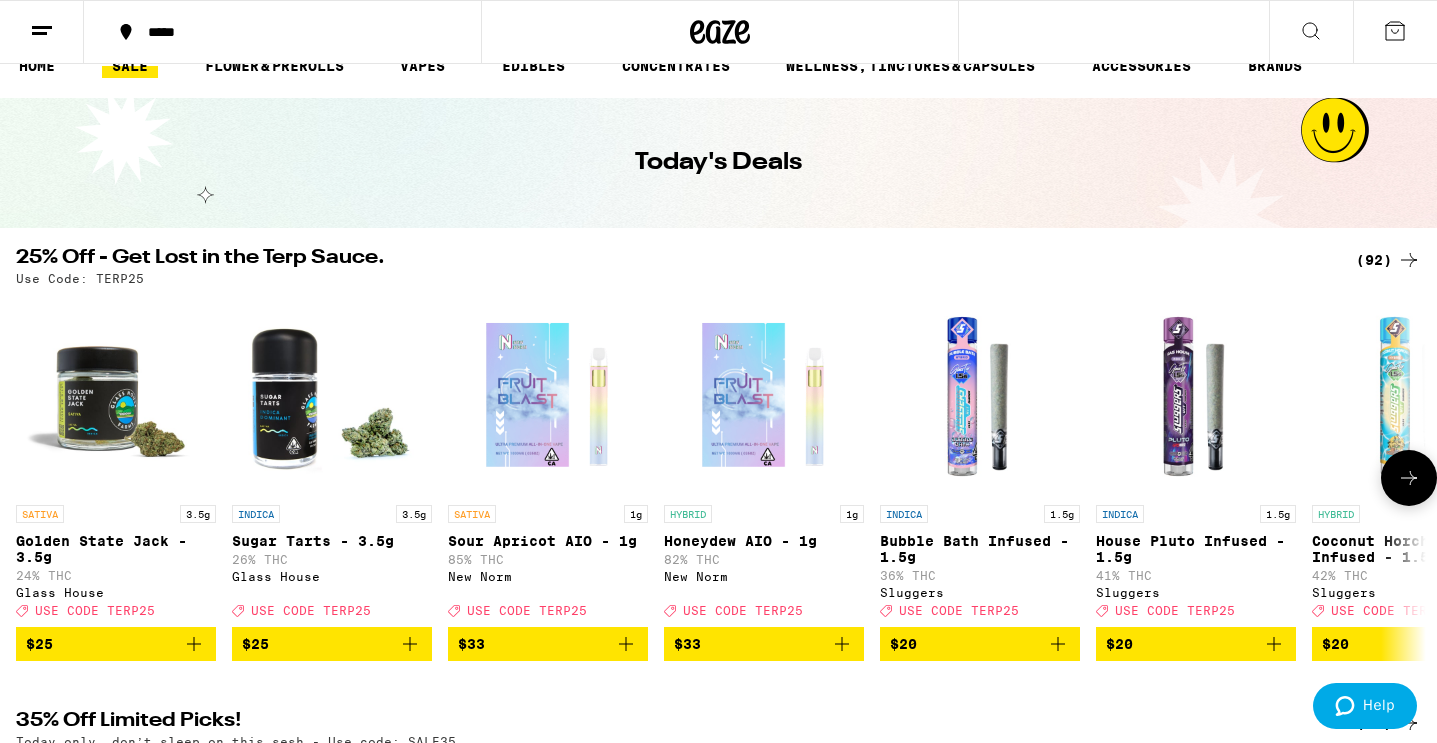 scroll, scrollTop: 0, scrollLeft: 0, axis: both 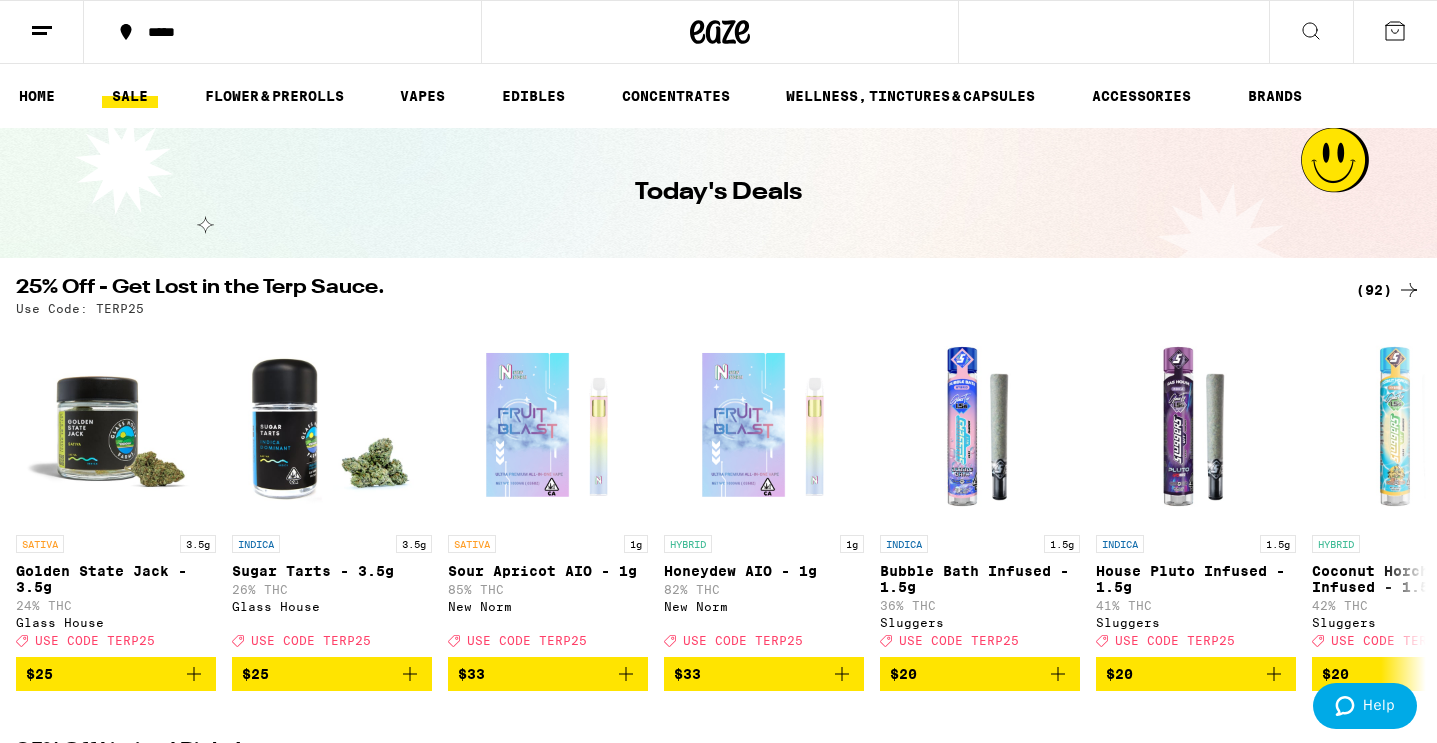 click at bounding box center (1409, 290) 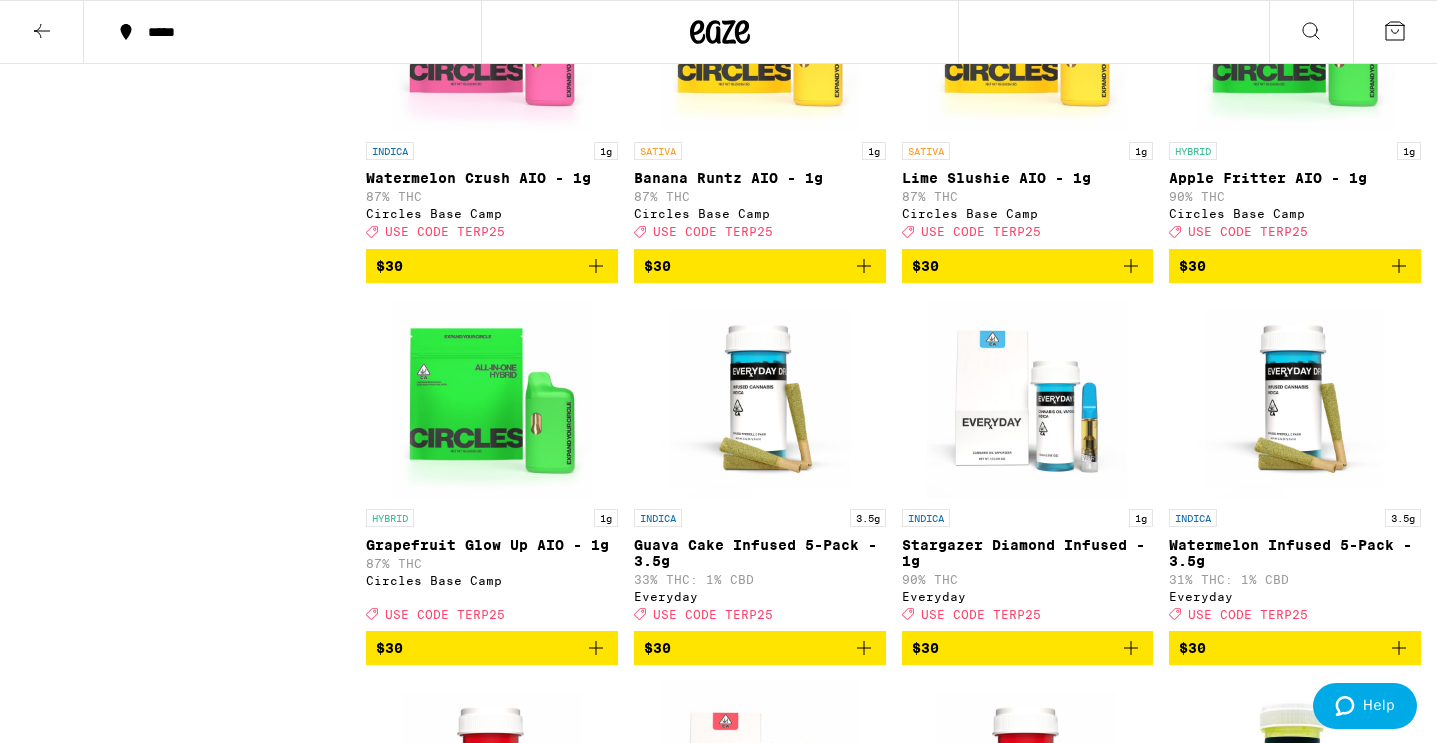 scroll, scrollTop: 5259, scrollLeft: 0, axis: vertical 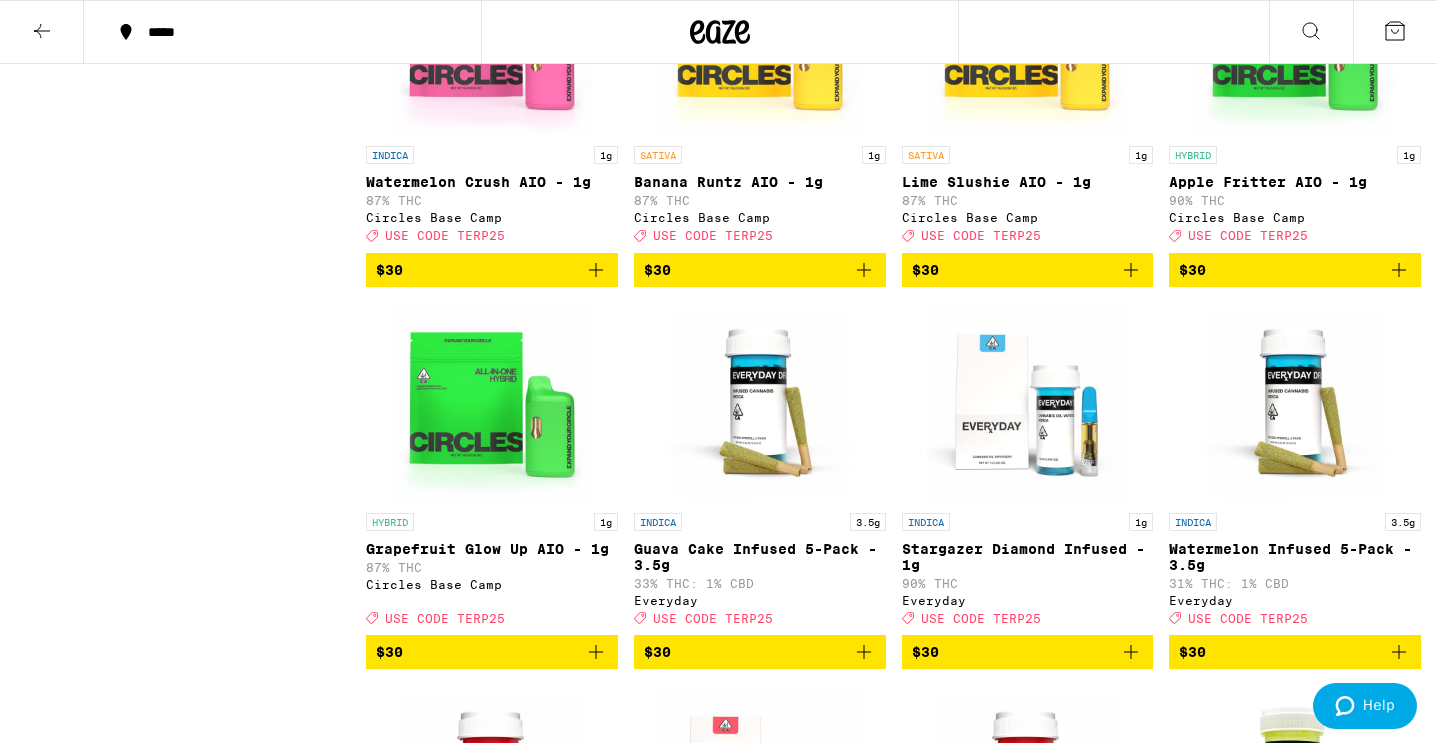 click at bounding box center (864, 270) 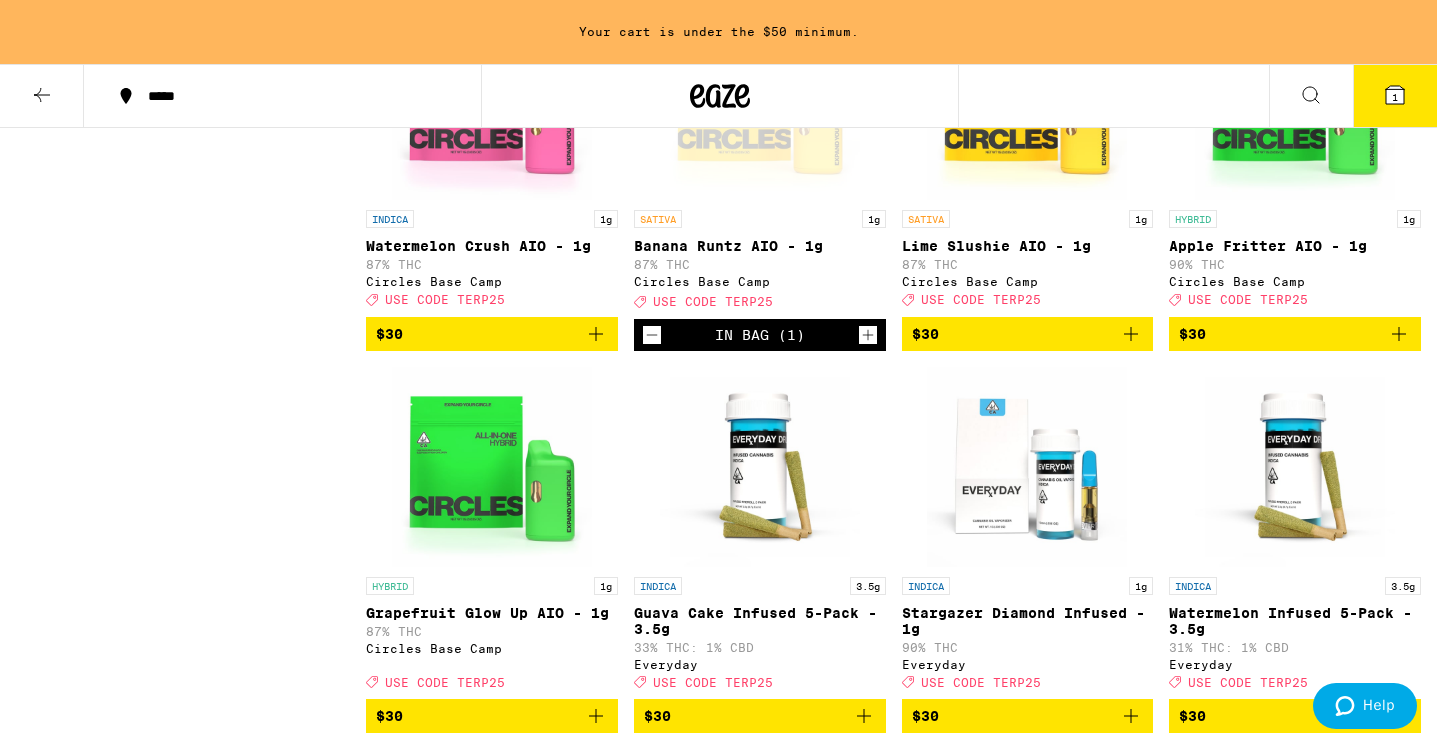 scroll, scrollTop: 5323, scrollLeft: 0, axis: vertical 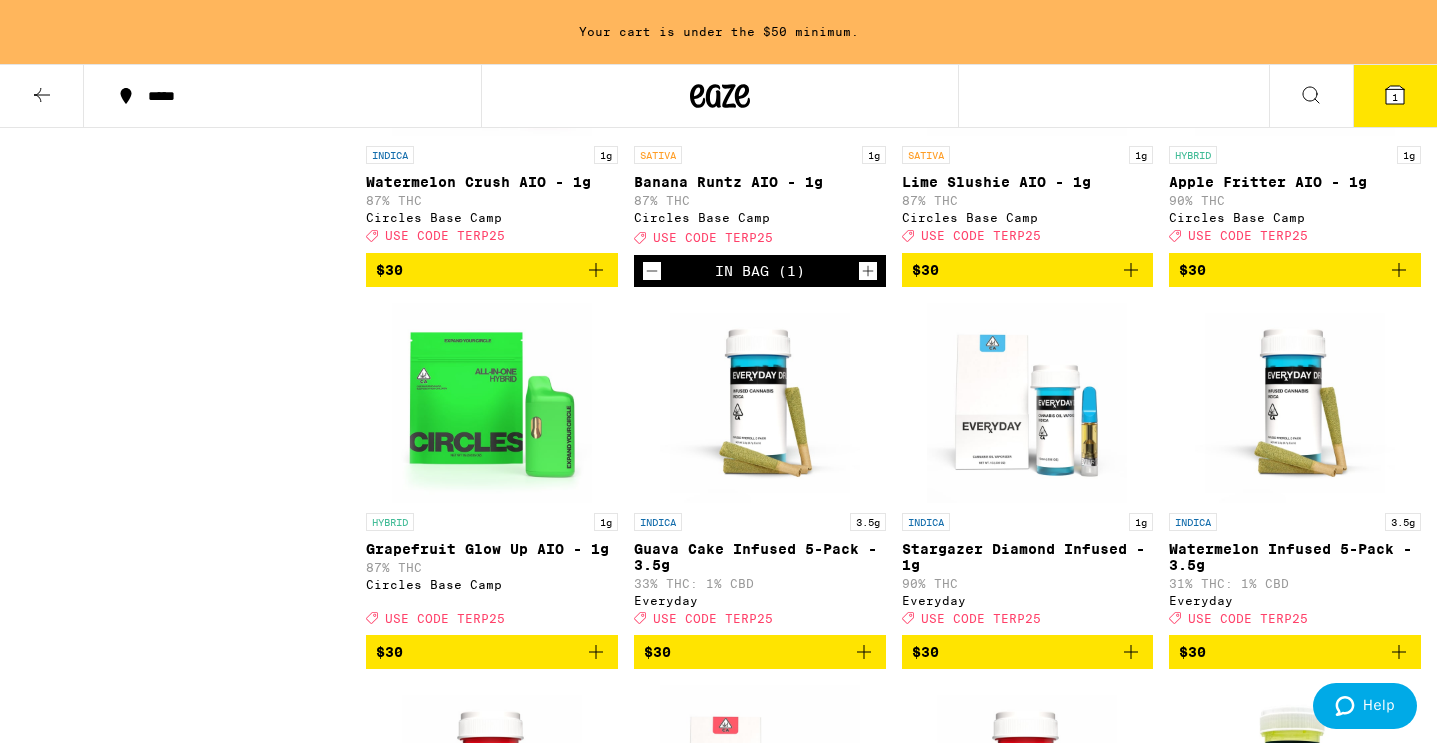 click at bounding box center (1131, 270) 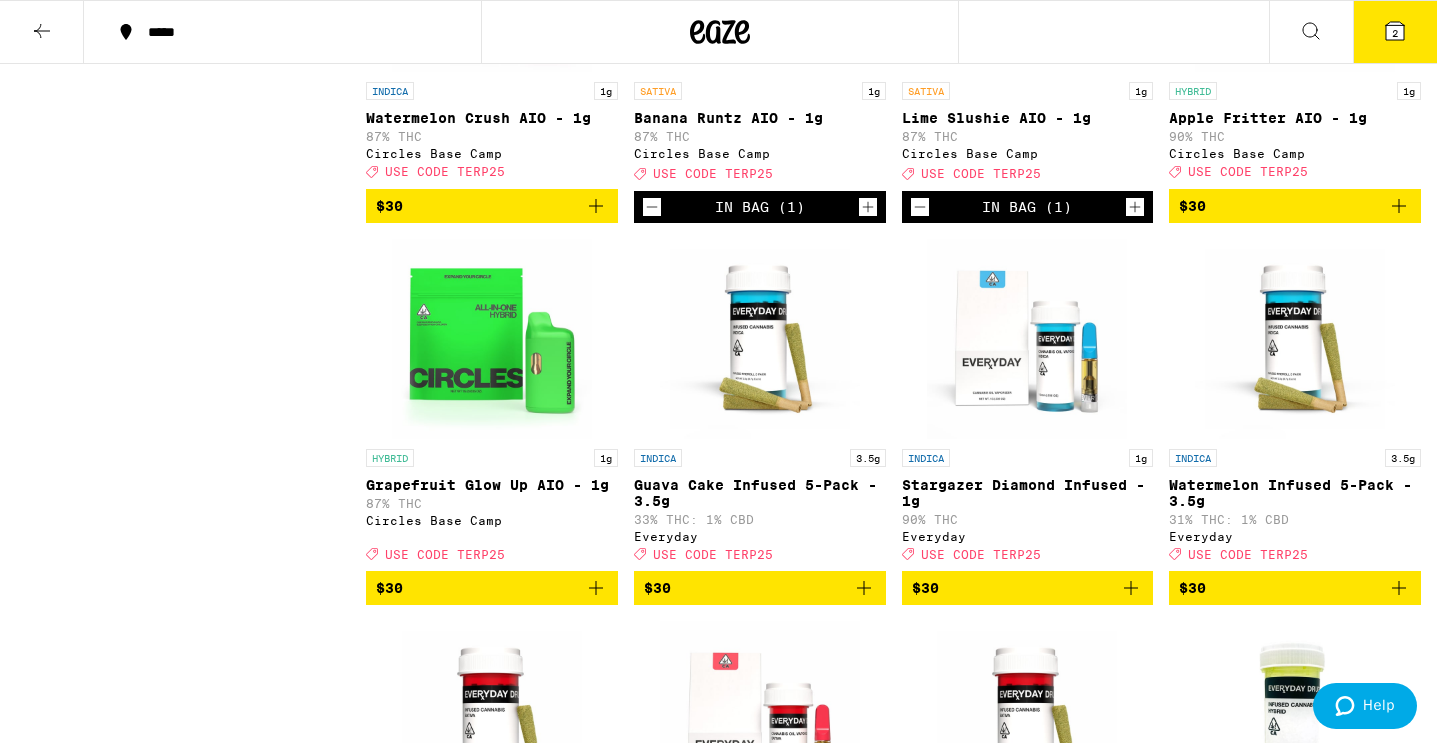 scroll, scrollTop: 5259, scrollLeft: 0, axis: vertical 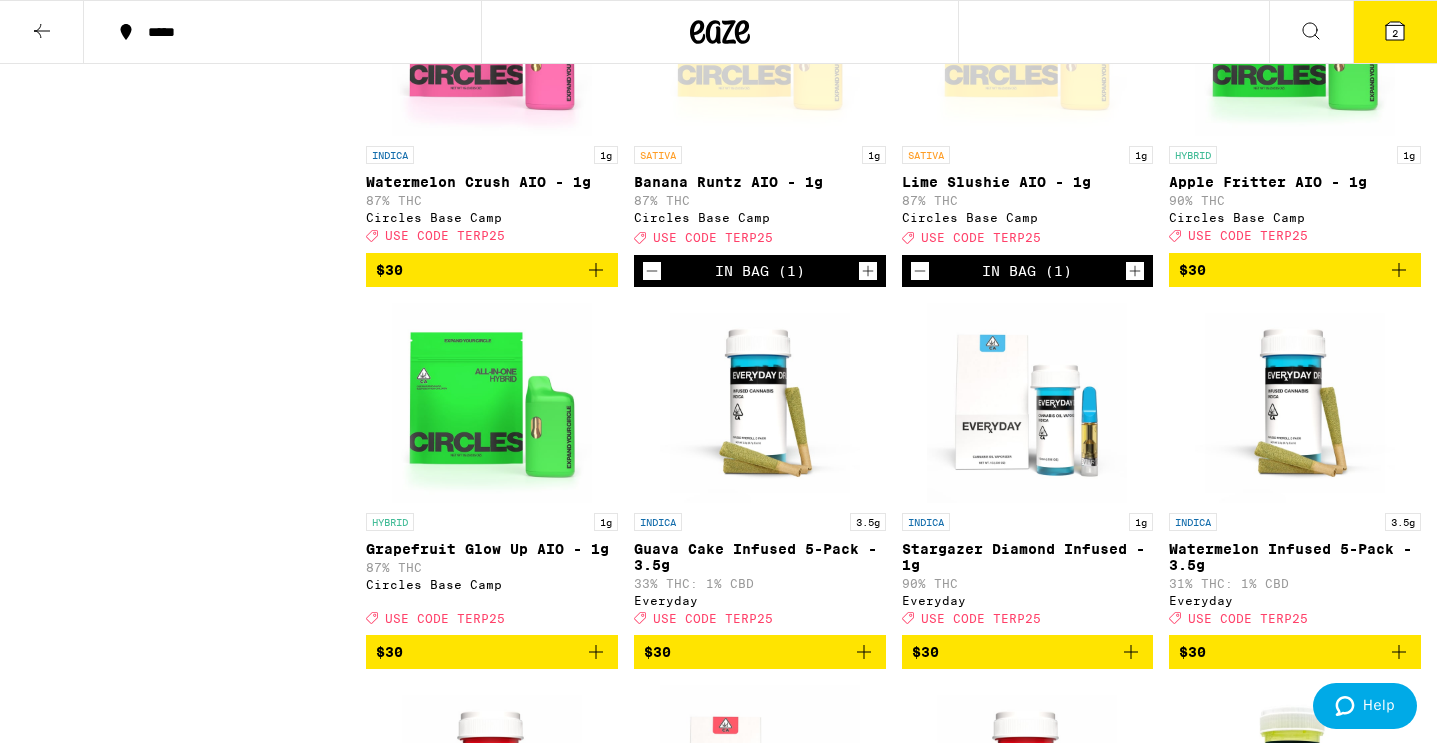 click at bounding box center [920, 271] 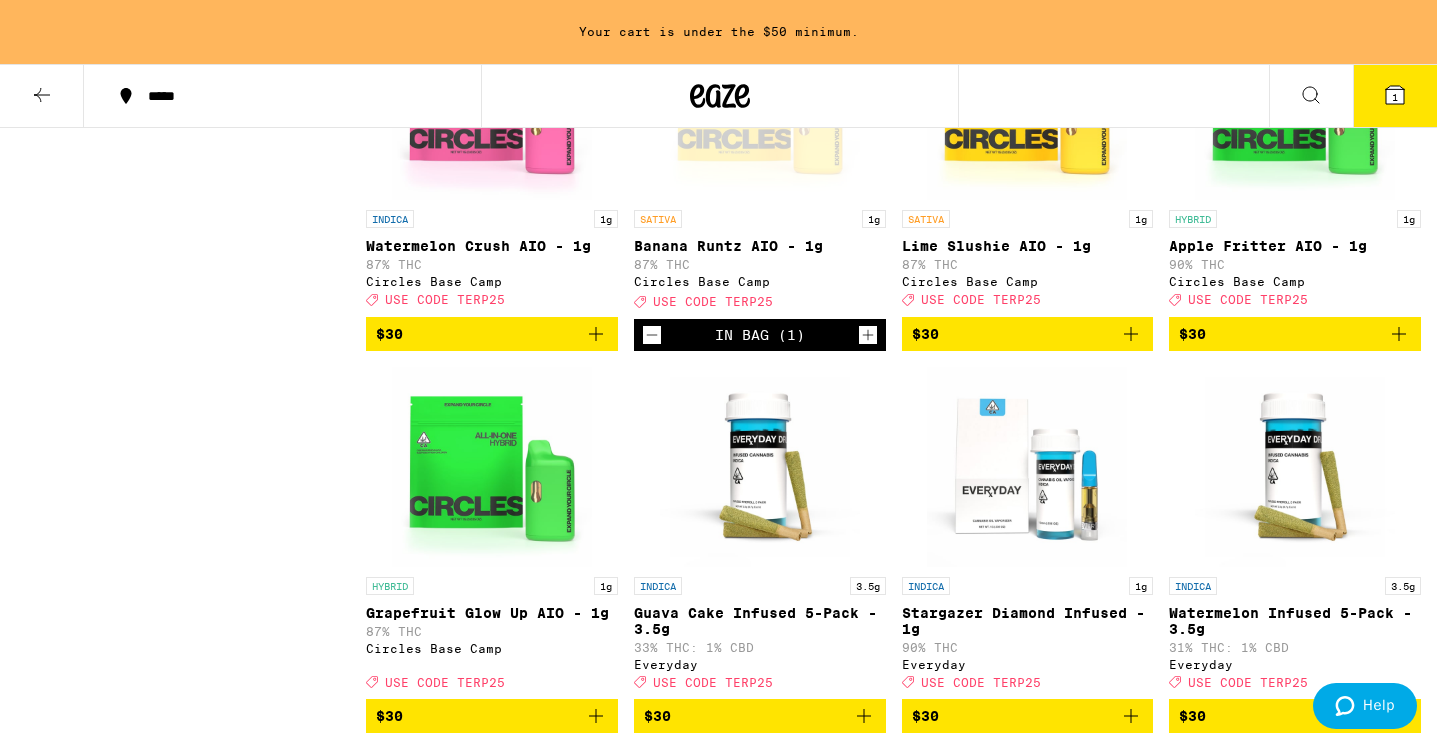 scroll, scrollTop: 5323, scrollLeft: 0, axis: vertical 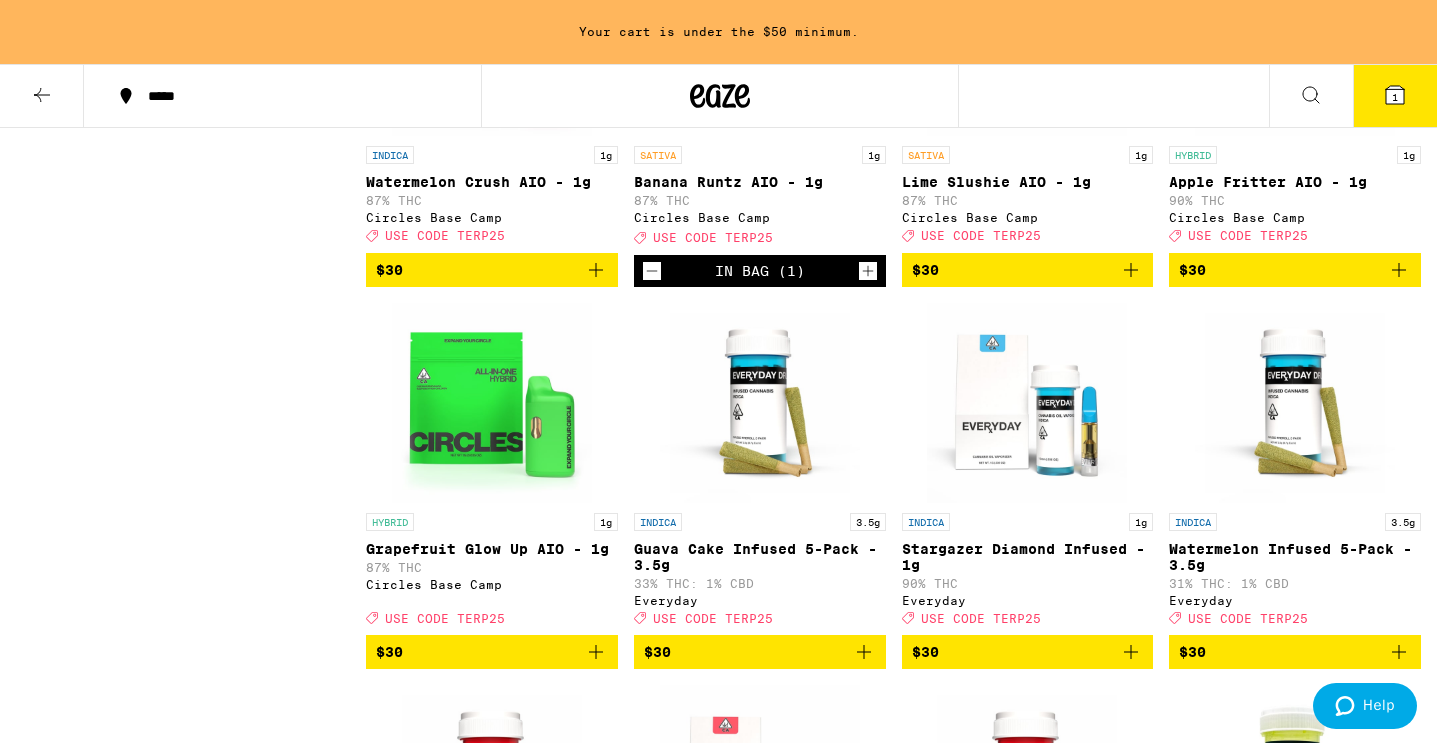 click at bounding box center [1399, 270] 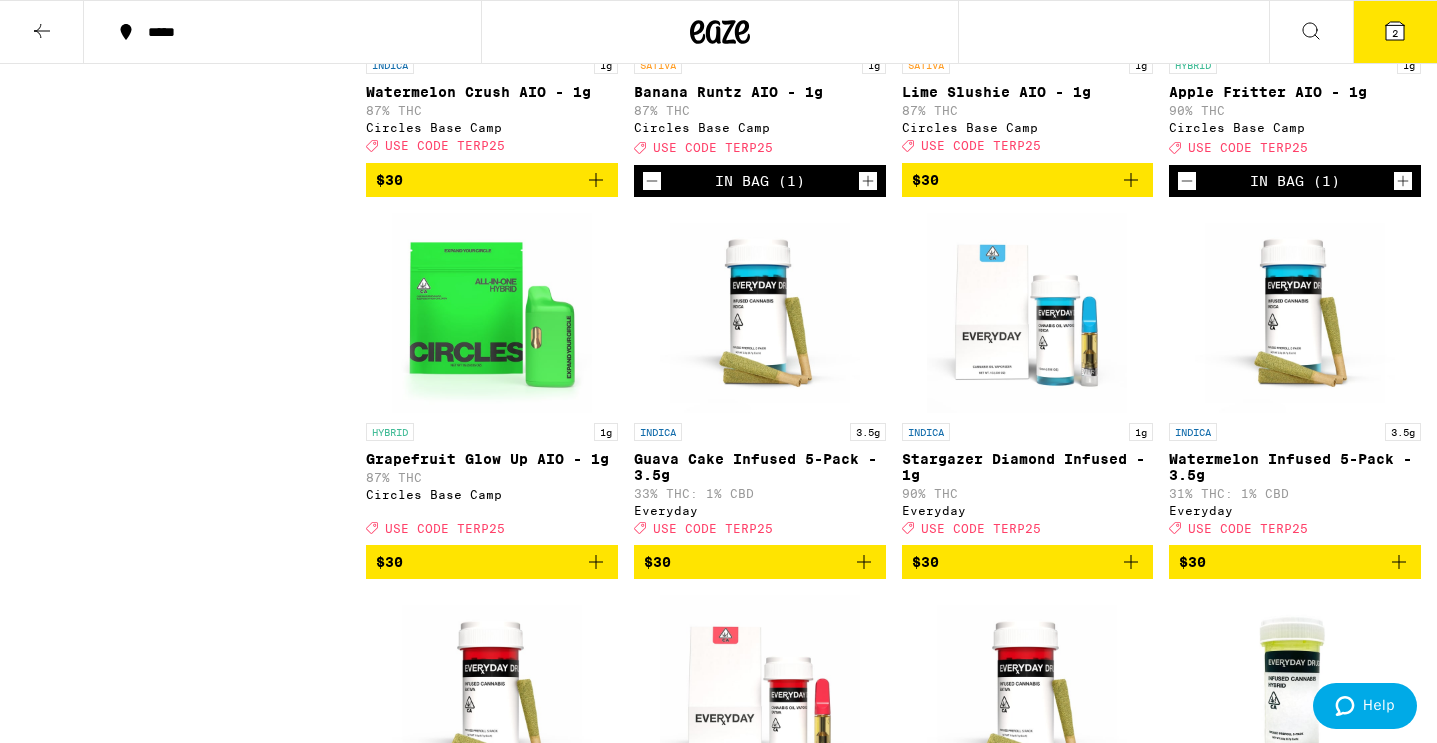 scroll, scrollTop: 5348, scrollLeft: 0, axis: vertical 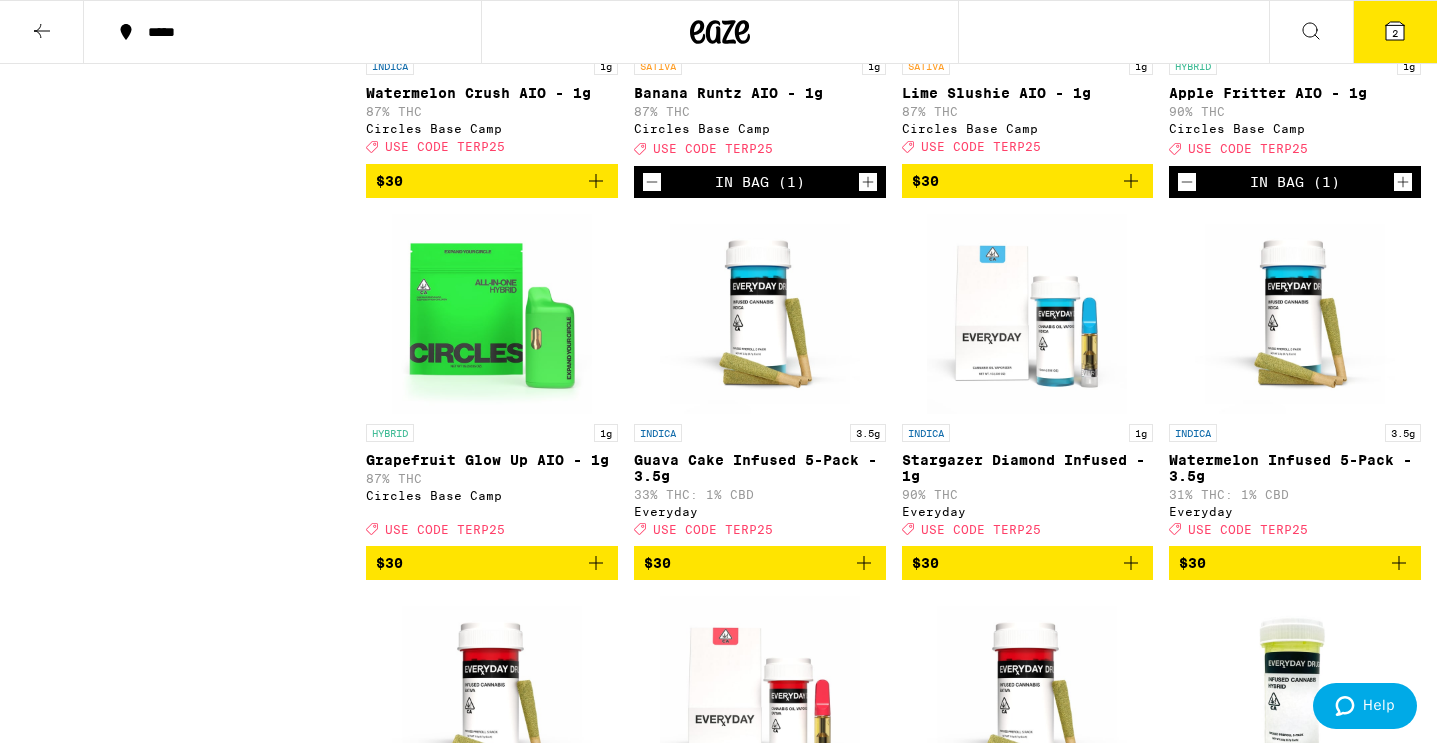click at bounding box center [596, 181] 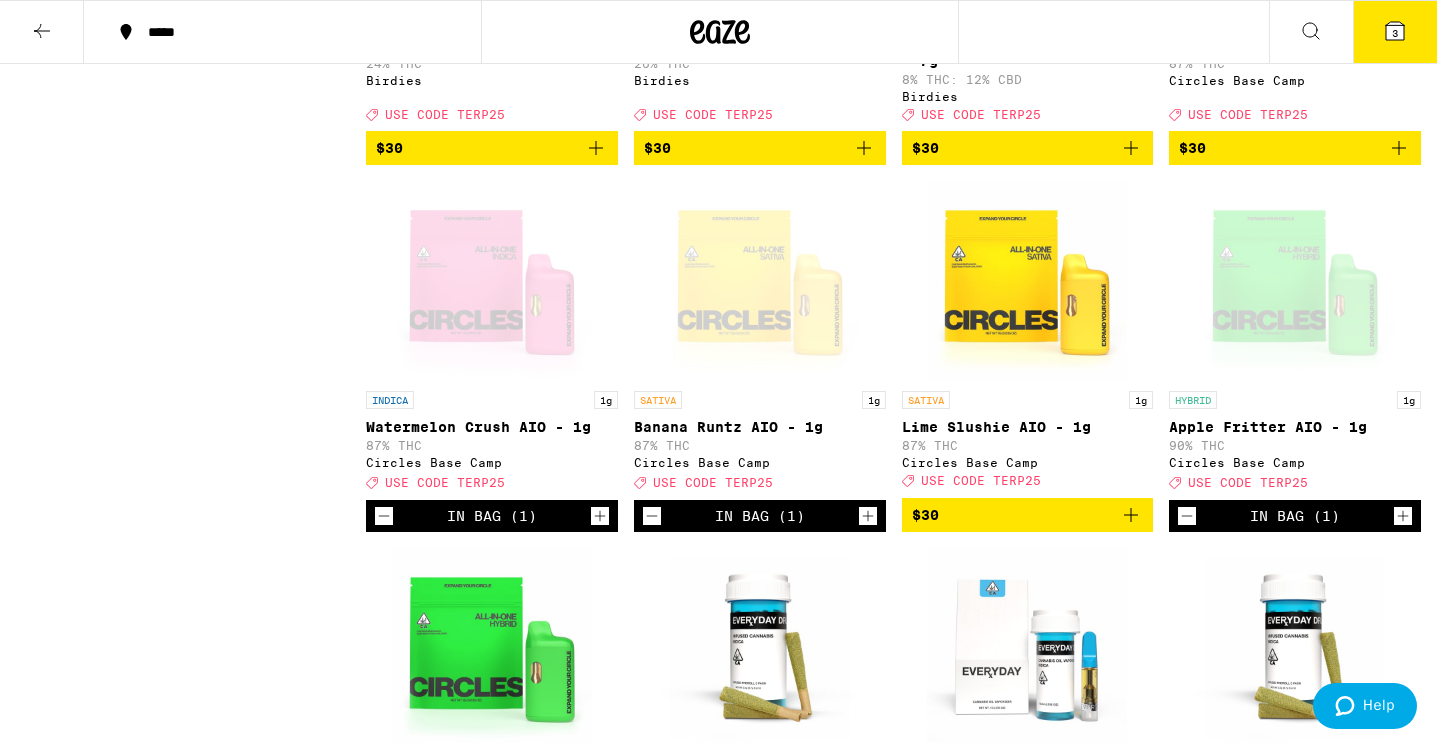 scroll, scrollTop: 4996, scrollLeft: 0, axis: vertical 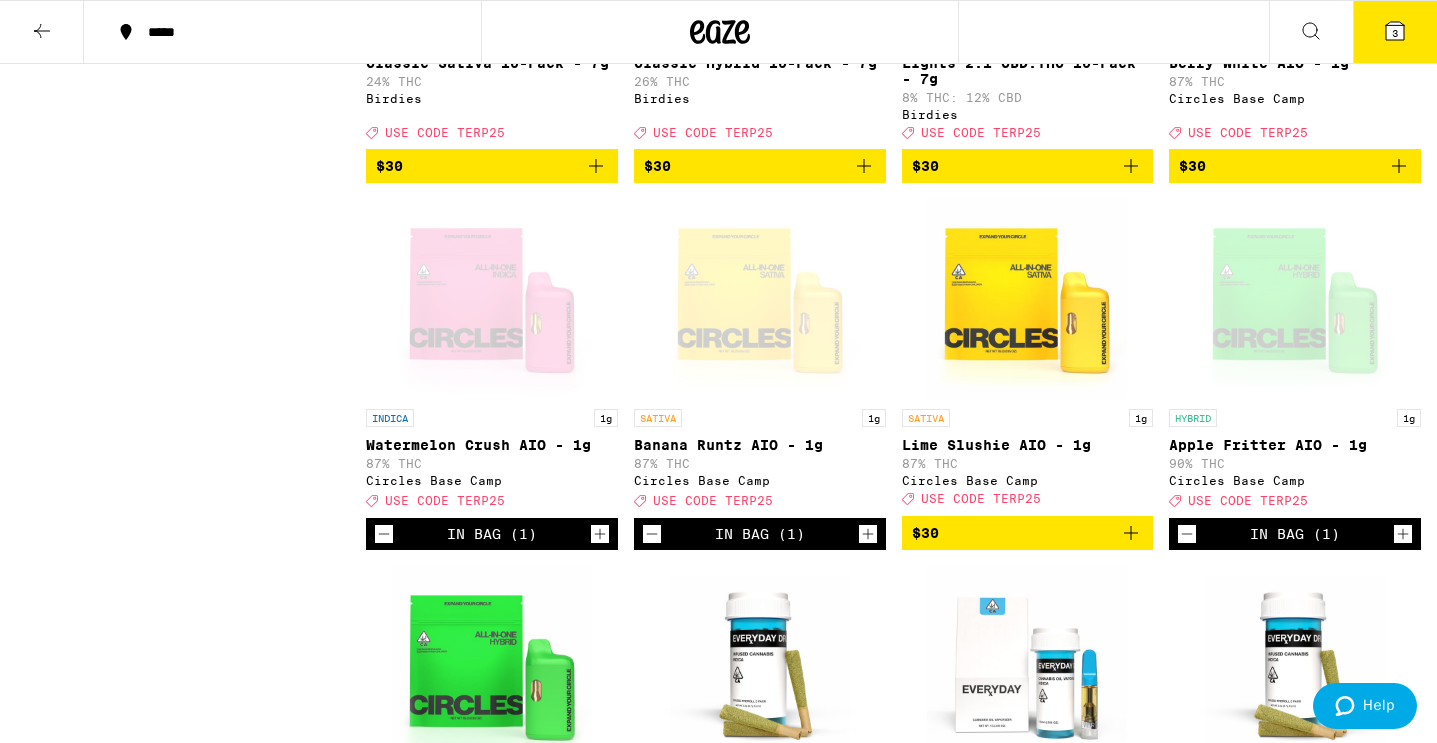 click at bounding box center [1395, 31] 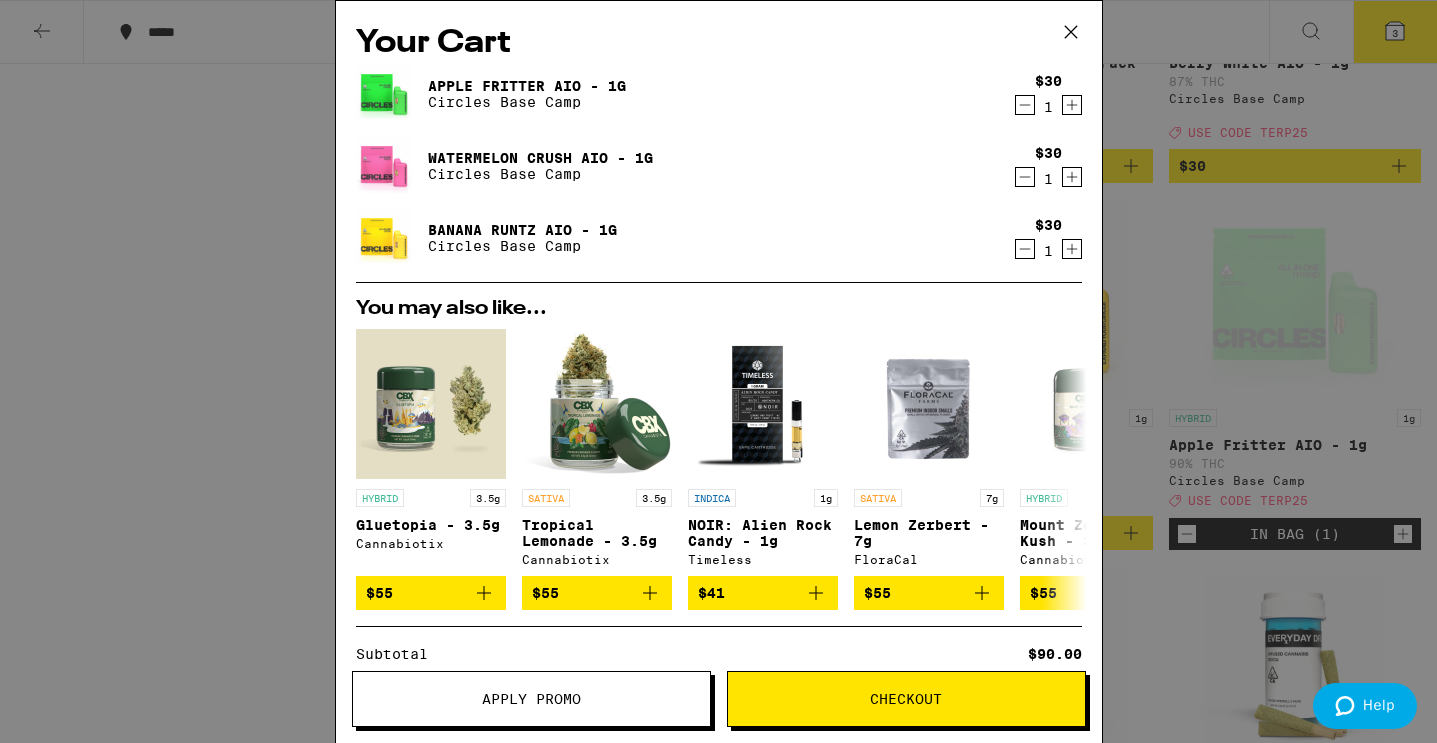 click on "Apply Promo" at bounding box center (531, 699) 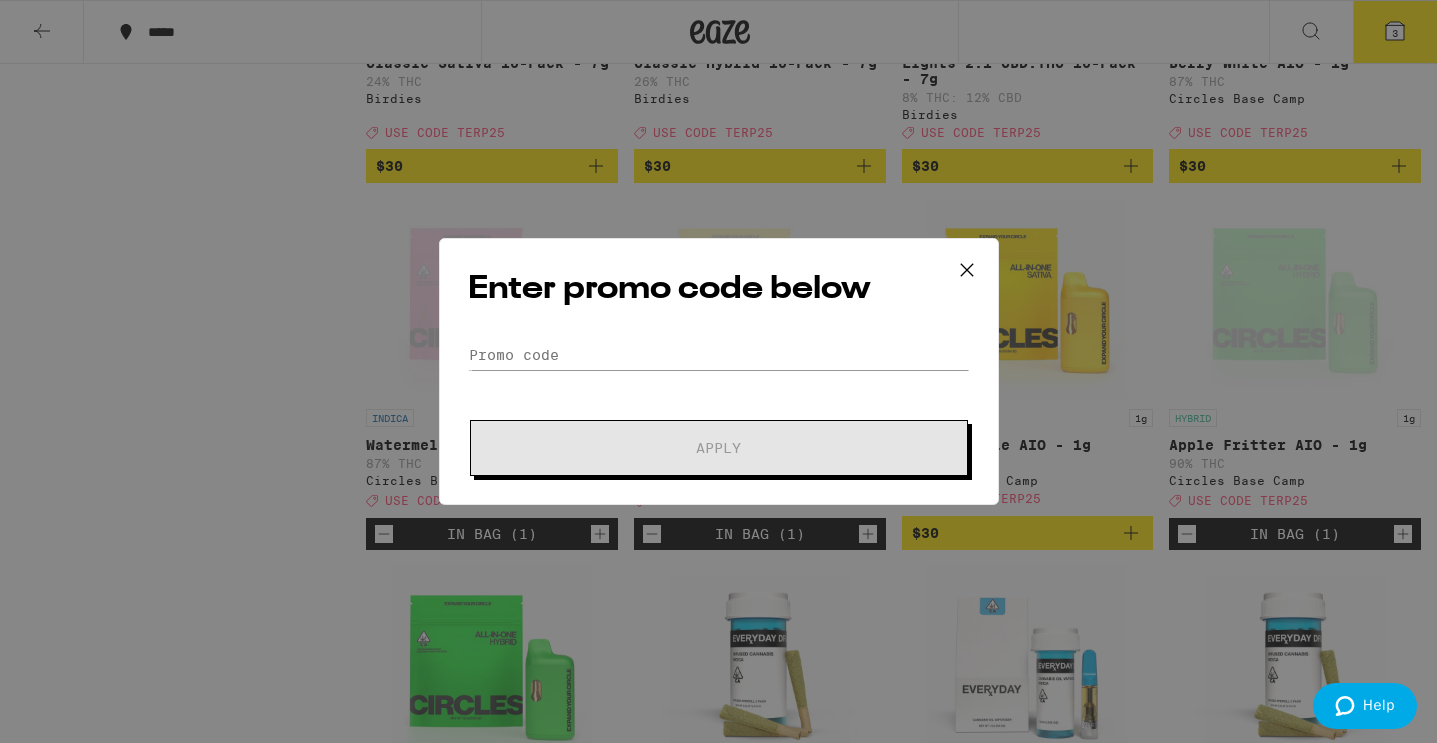 click at bounding box center [967, 270] 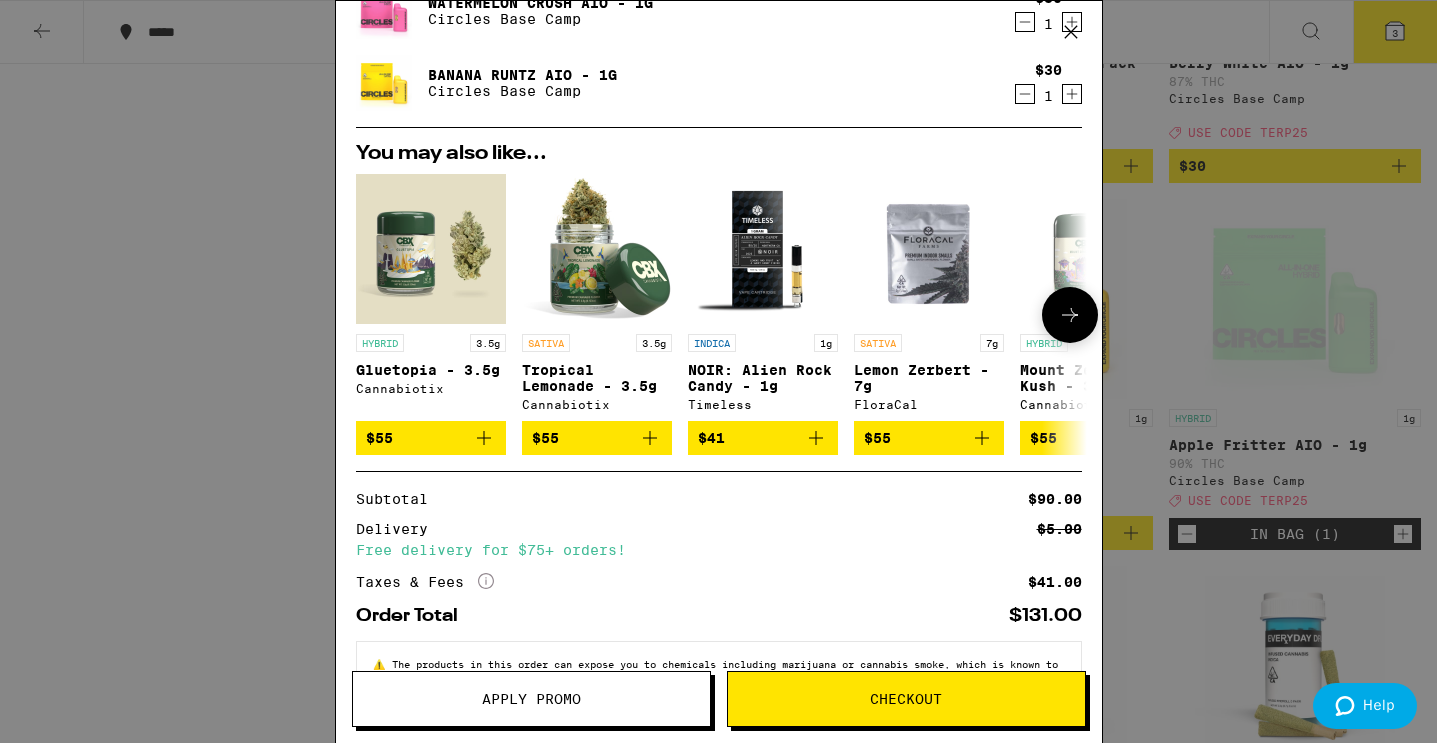 scroll, scrollTop: 121, scrollLeft: 0, axis: vertical 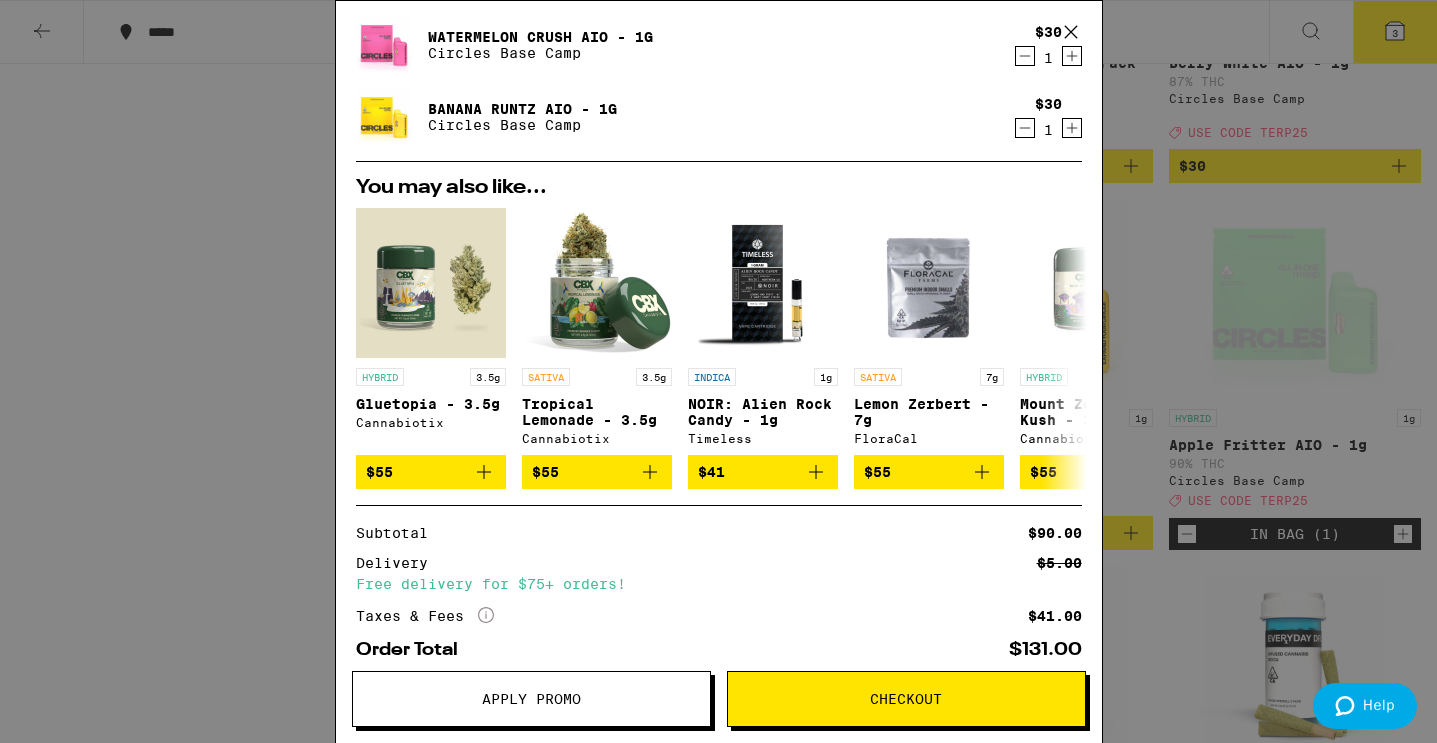 click on "Apply Promo" at bounding box center (531, 699) 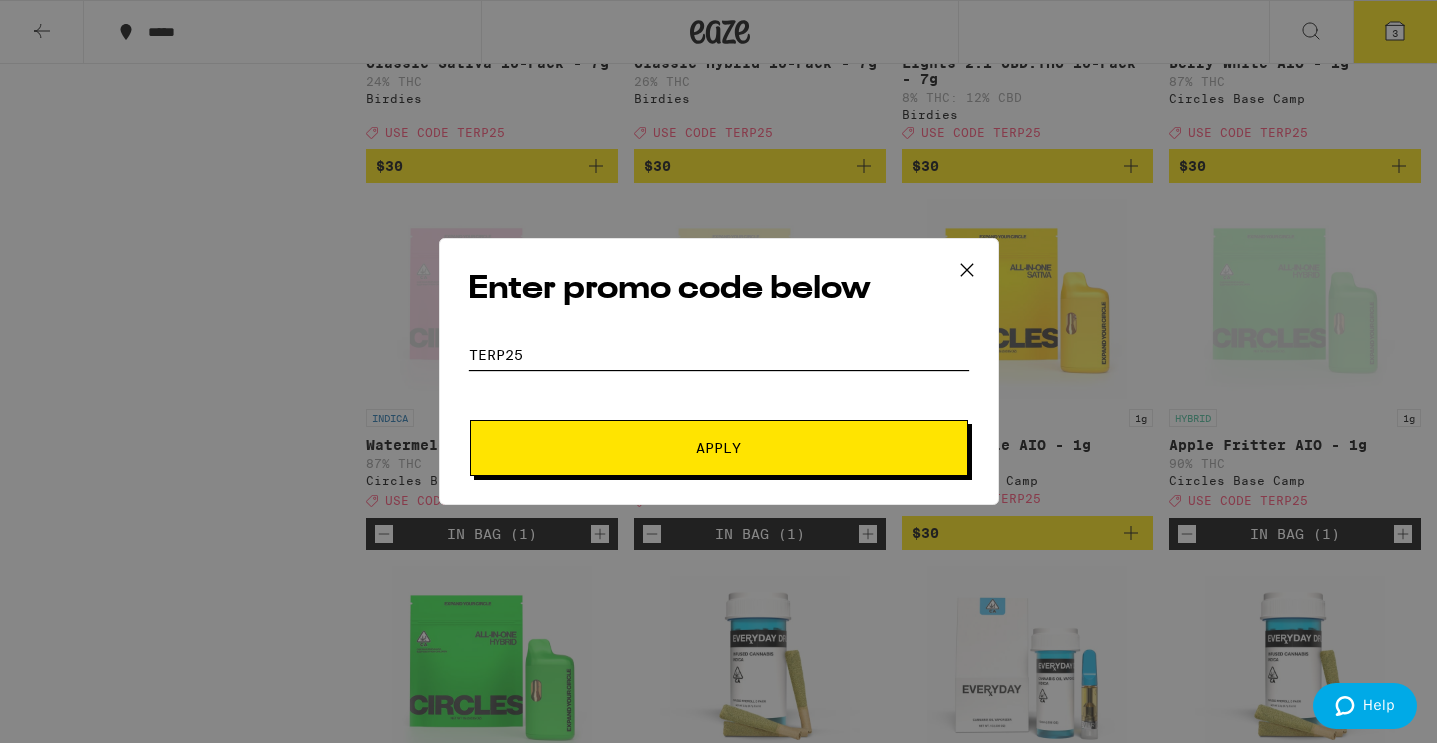 type on "terp25" 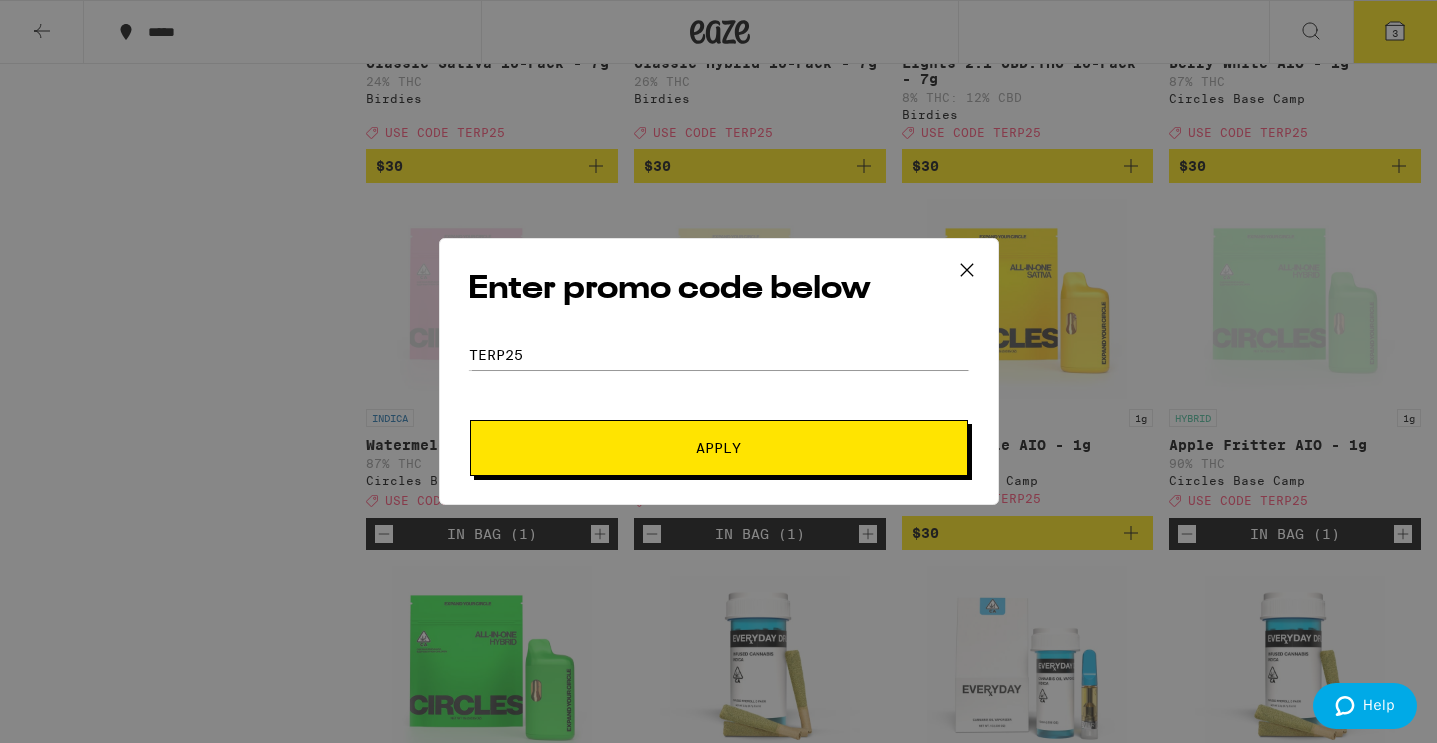 click on "Apply" at bounding box center [718, 448] 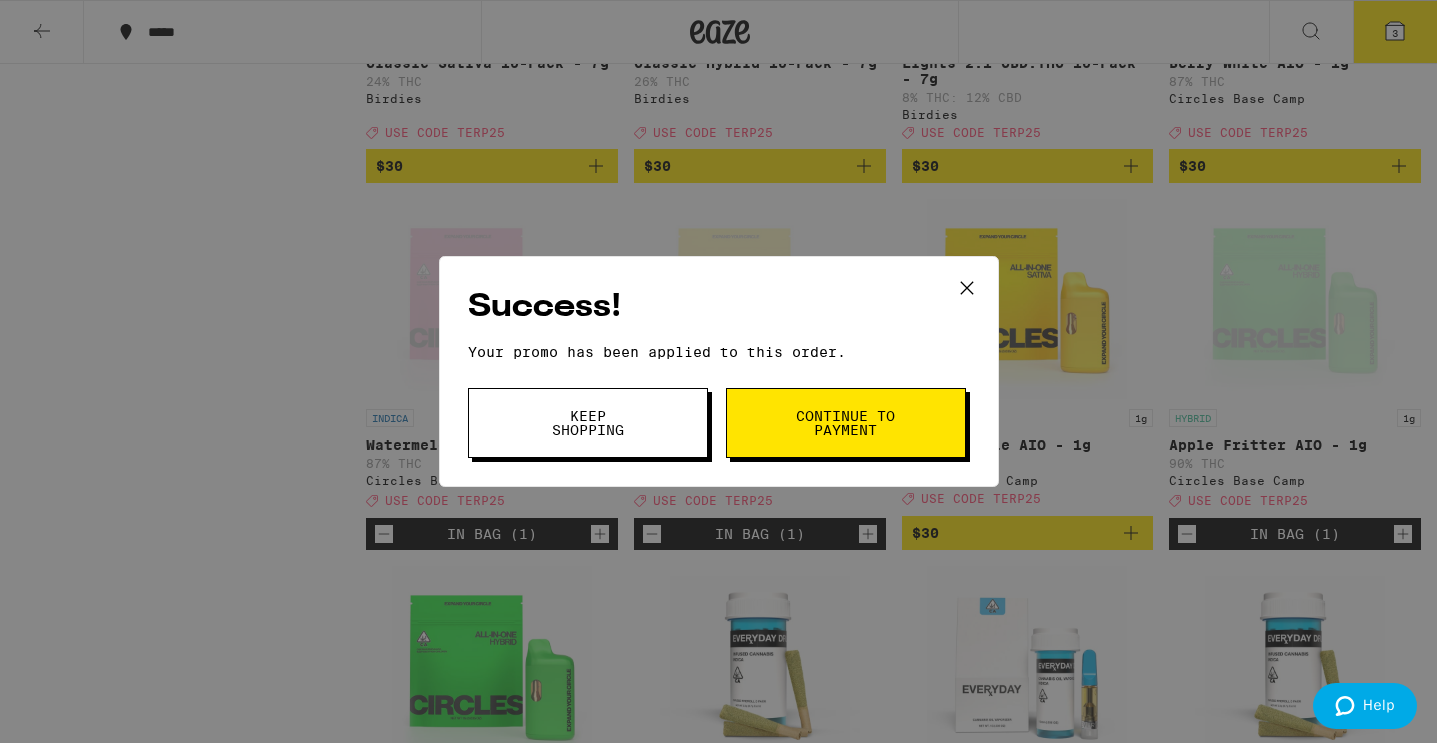 click on "Continue to payment" at bounding box center [846, 423] 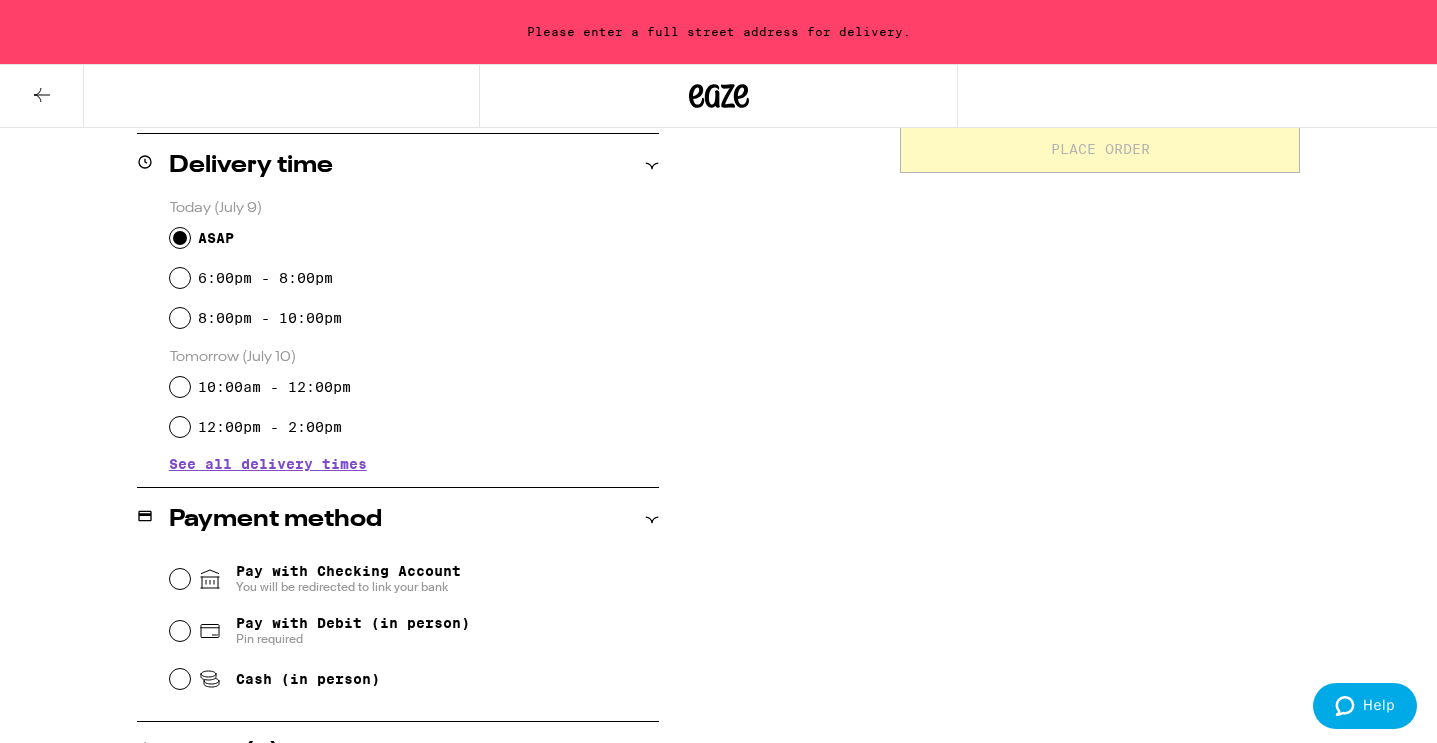 scroll, scrollTop: 494, scrollLeft: 0, axis: vertical 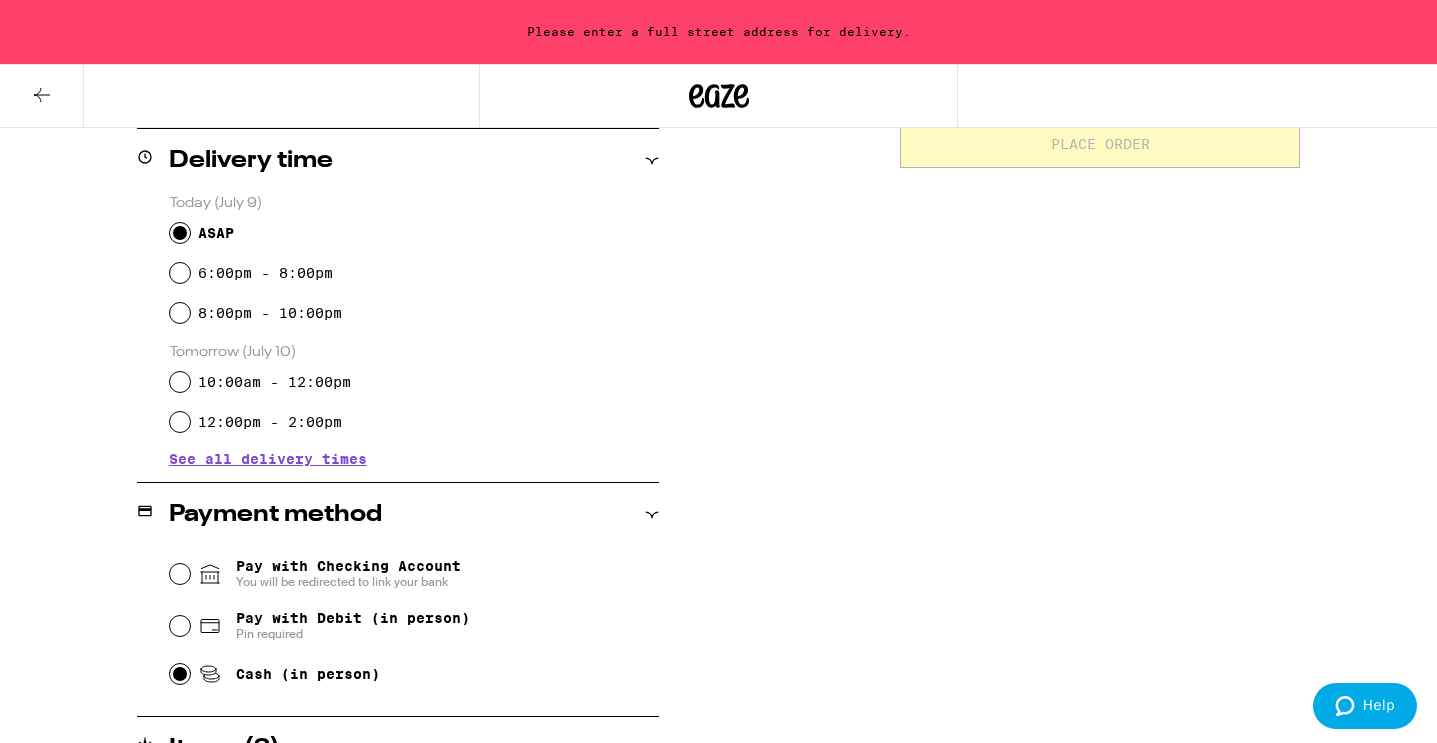 click on "Cash (in person)" at bounding box center (180, 674) 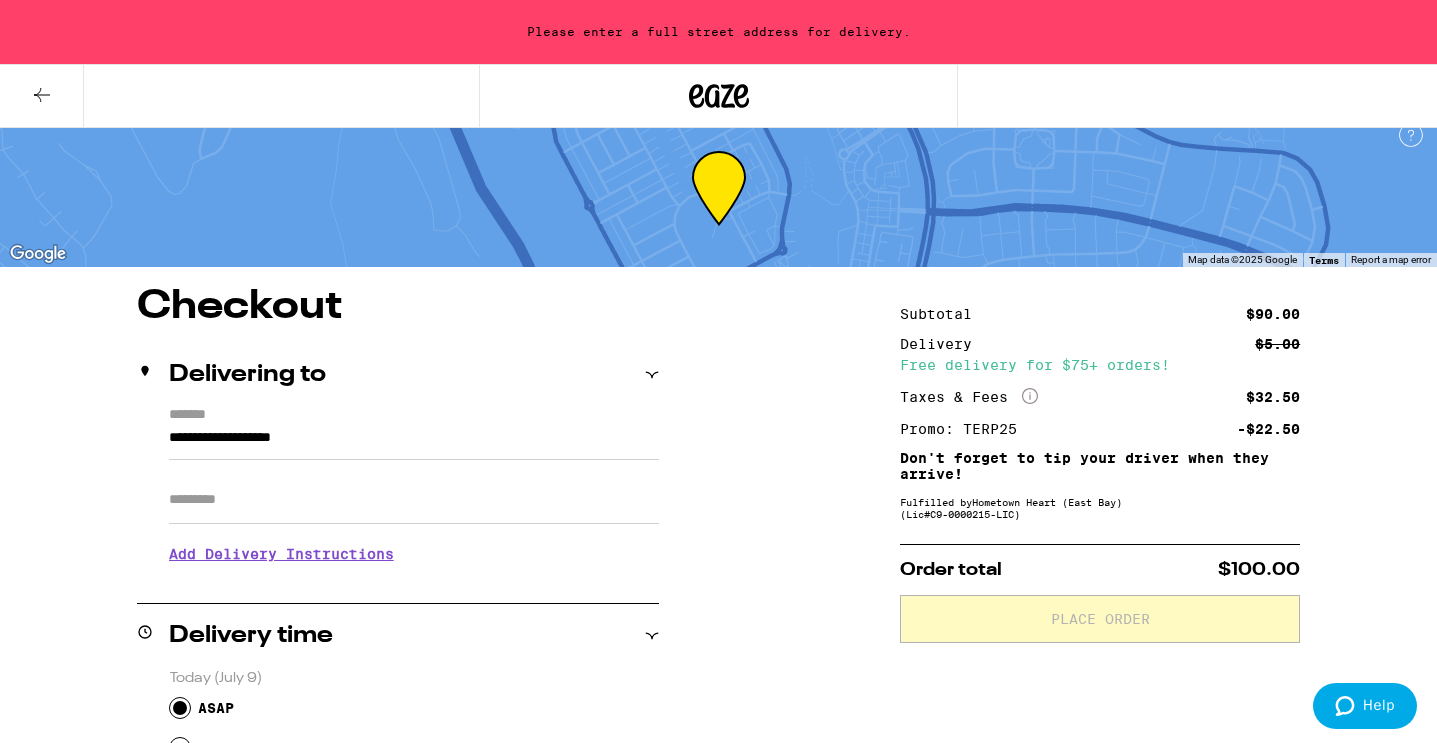 scroll, scrollTop: 0, scrollLeft: 0, axis: both 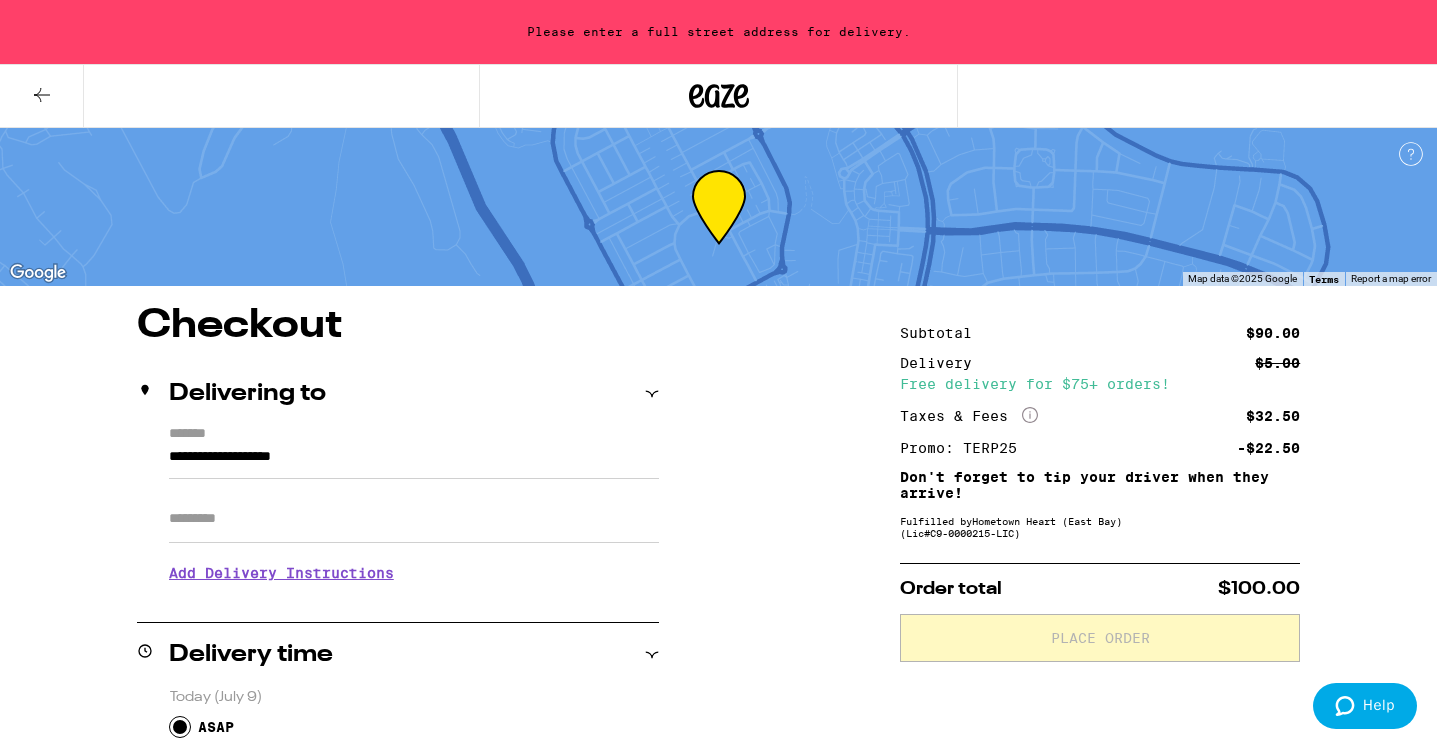 click on "Add Delivery Instructions" at bounding box center [414, 573] 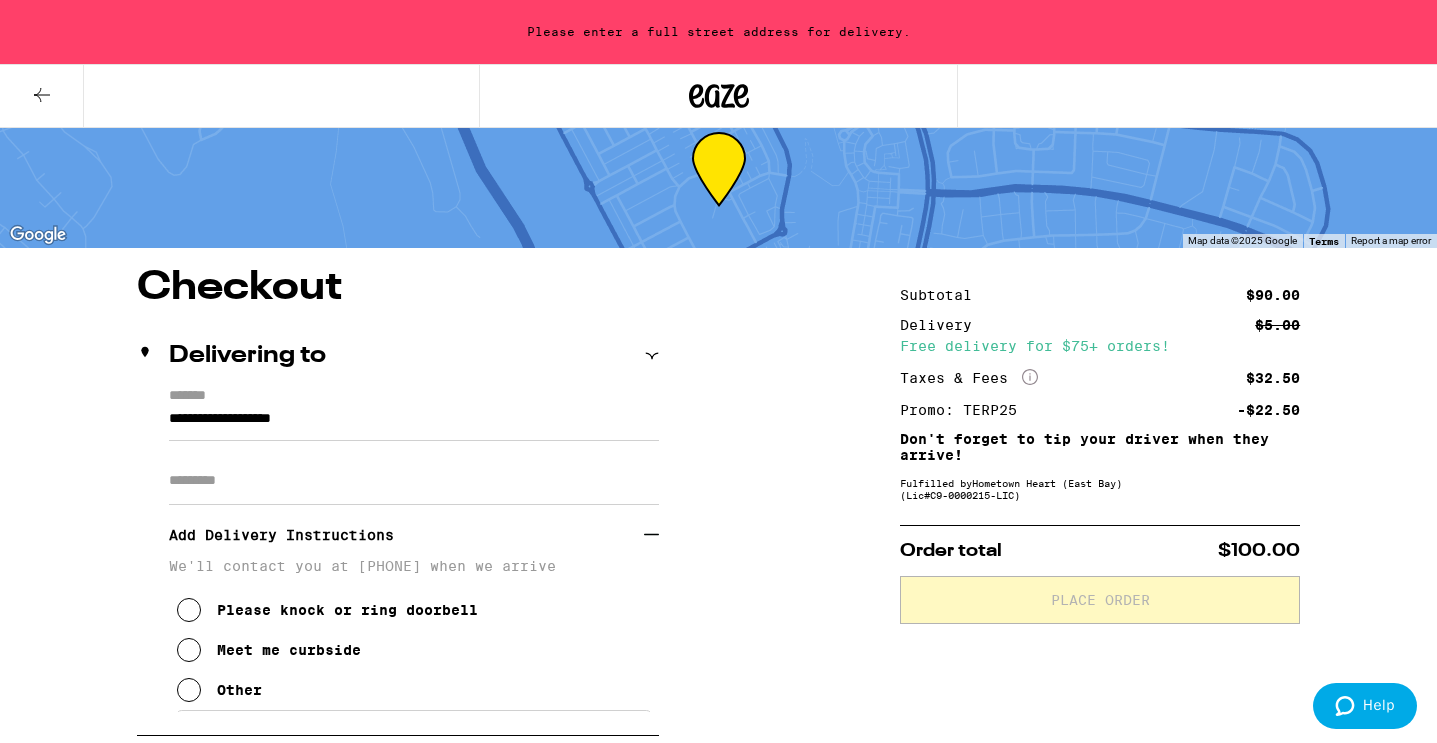 scroll, scrollTop: 36, scrollLeft: 0, axis: vertical 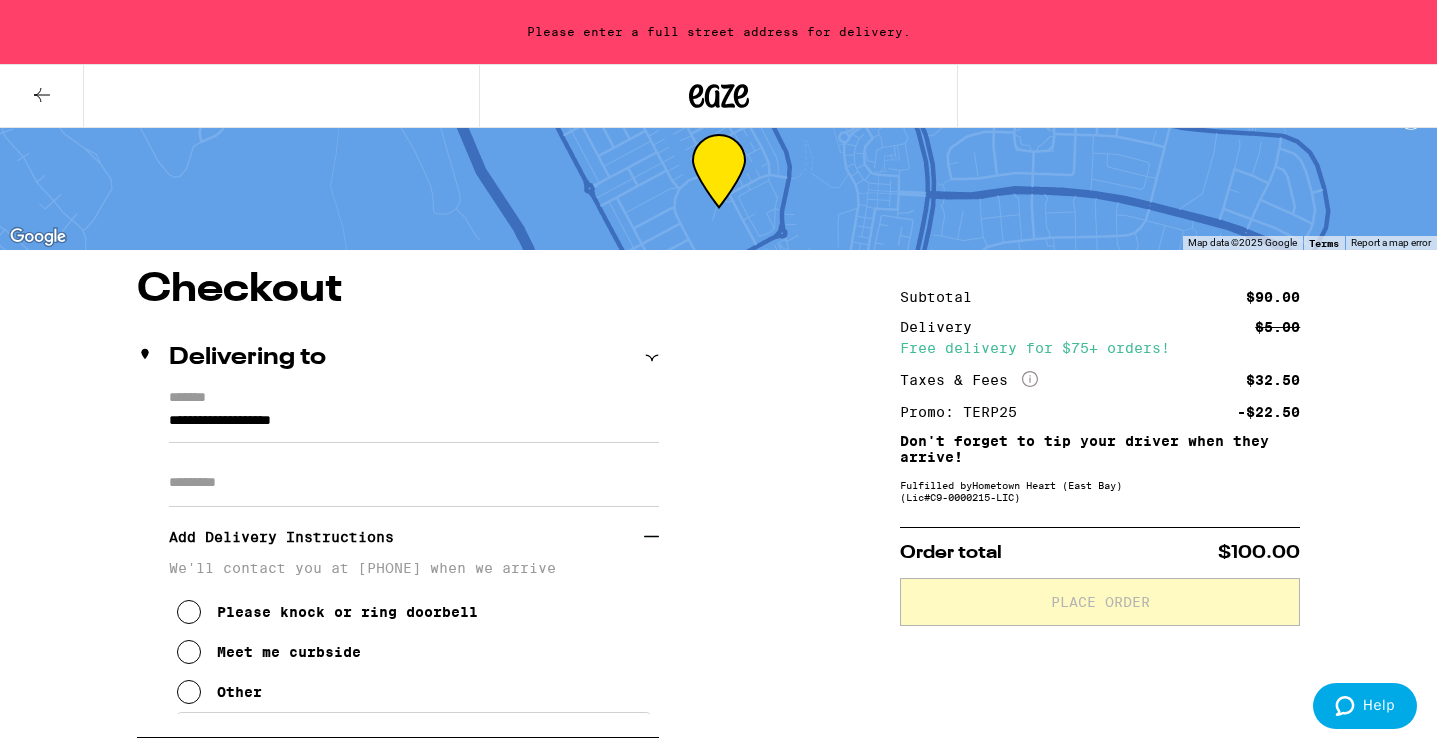 click at bounding box center [652, 358] 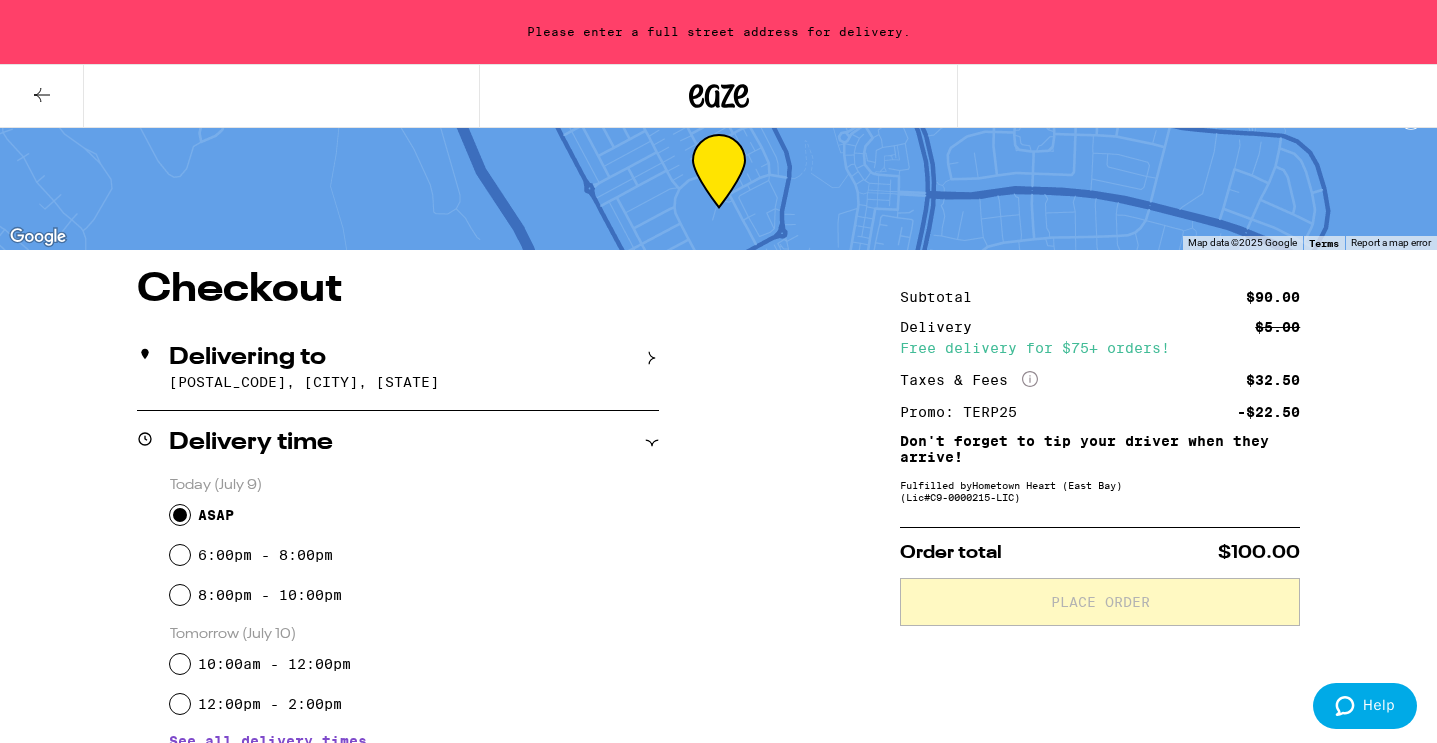 click on "94582, San Ramon, CA" at bounding box center [414, 382] 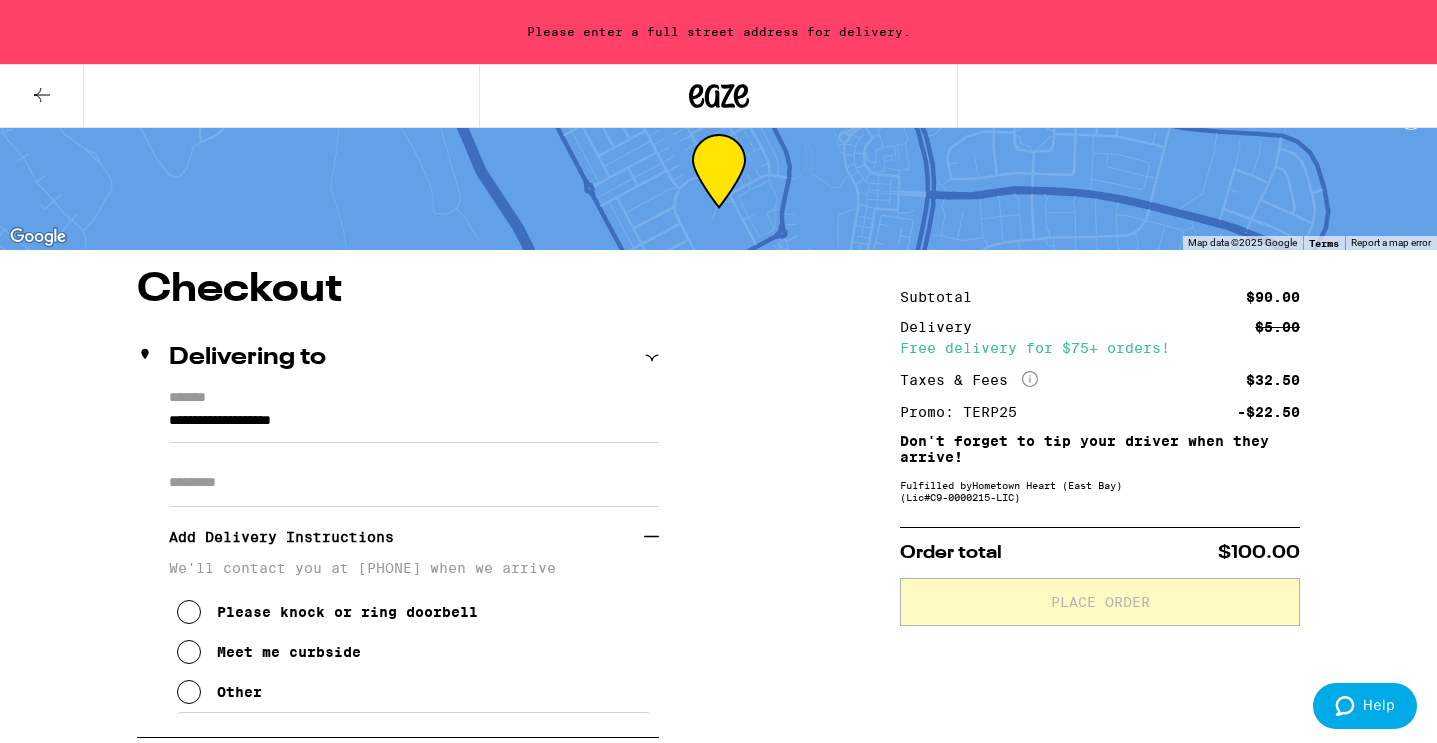 click on "**********" at bounding box center (414, 426) 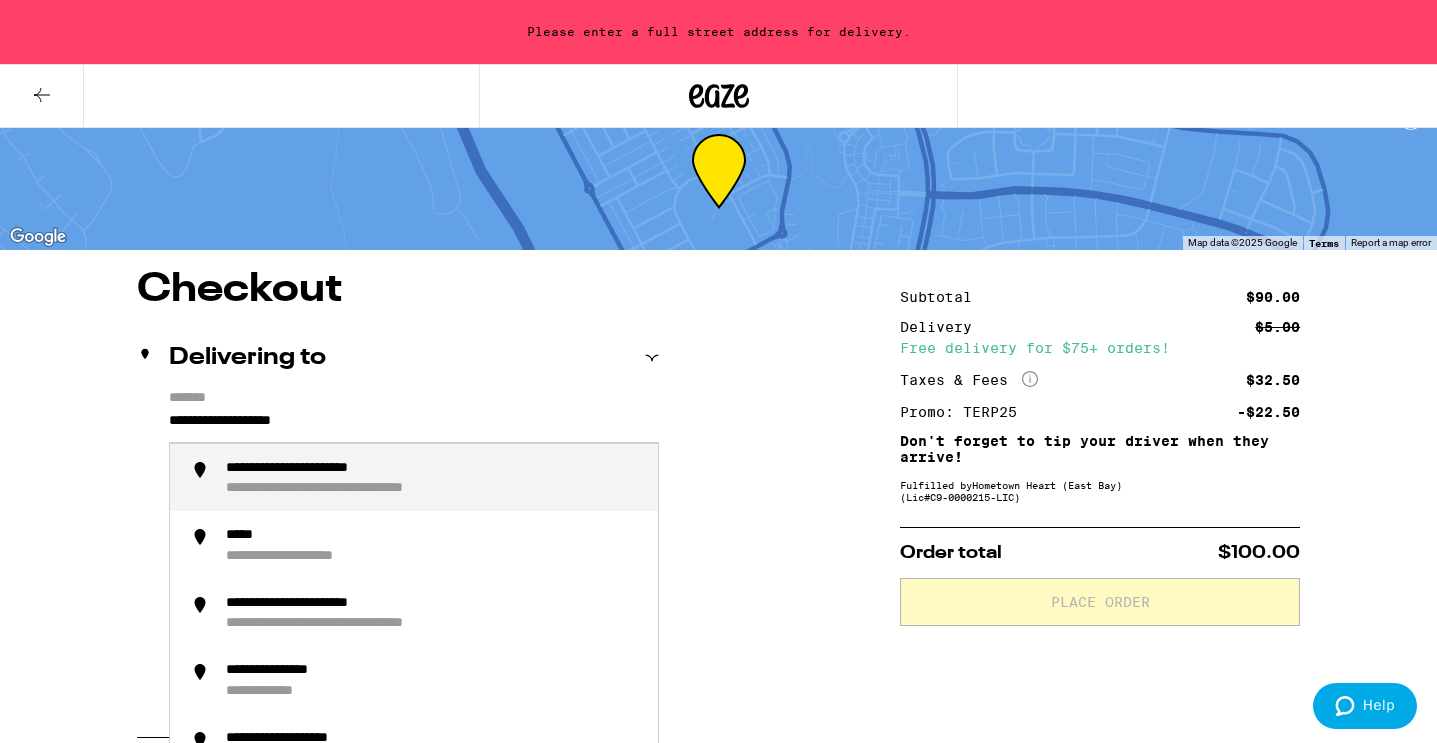 click on "**********" at bounding box center [414, 426] 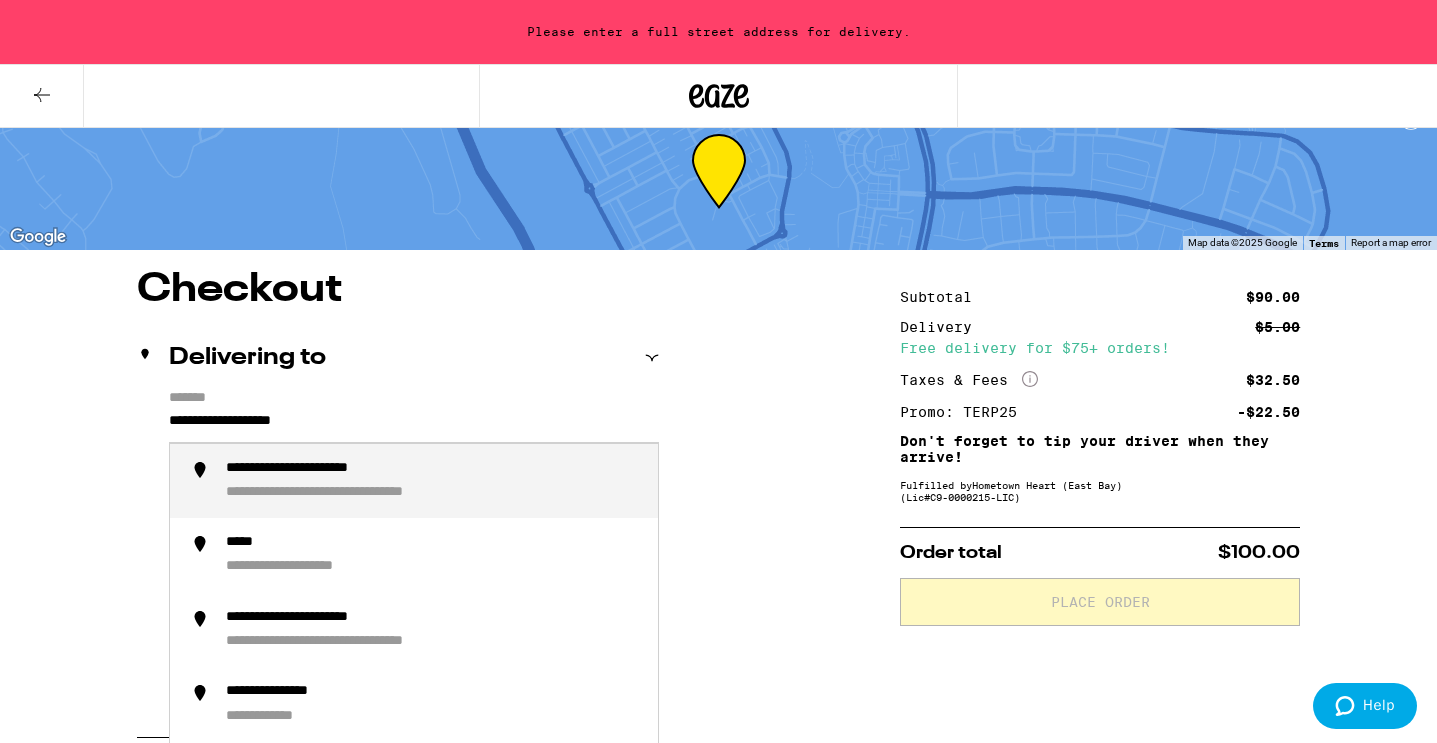 click on "**********" at bounding box center (414, 426) 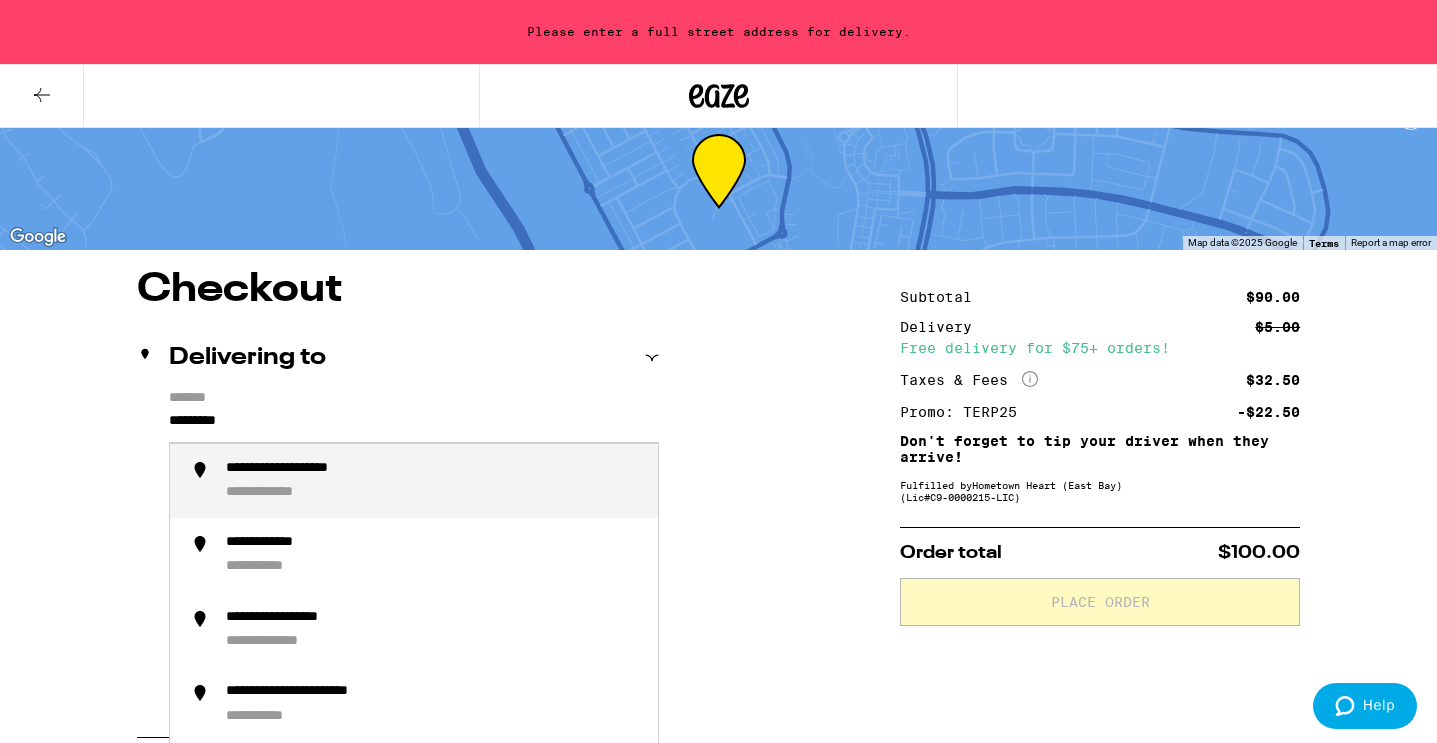 type on "*********" 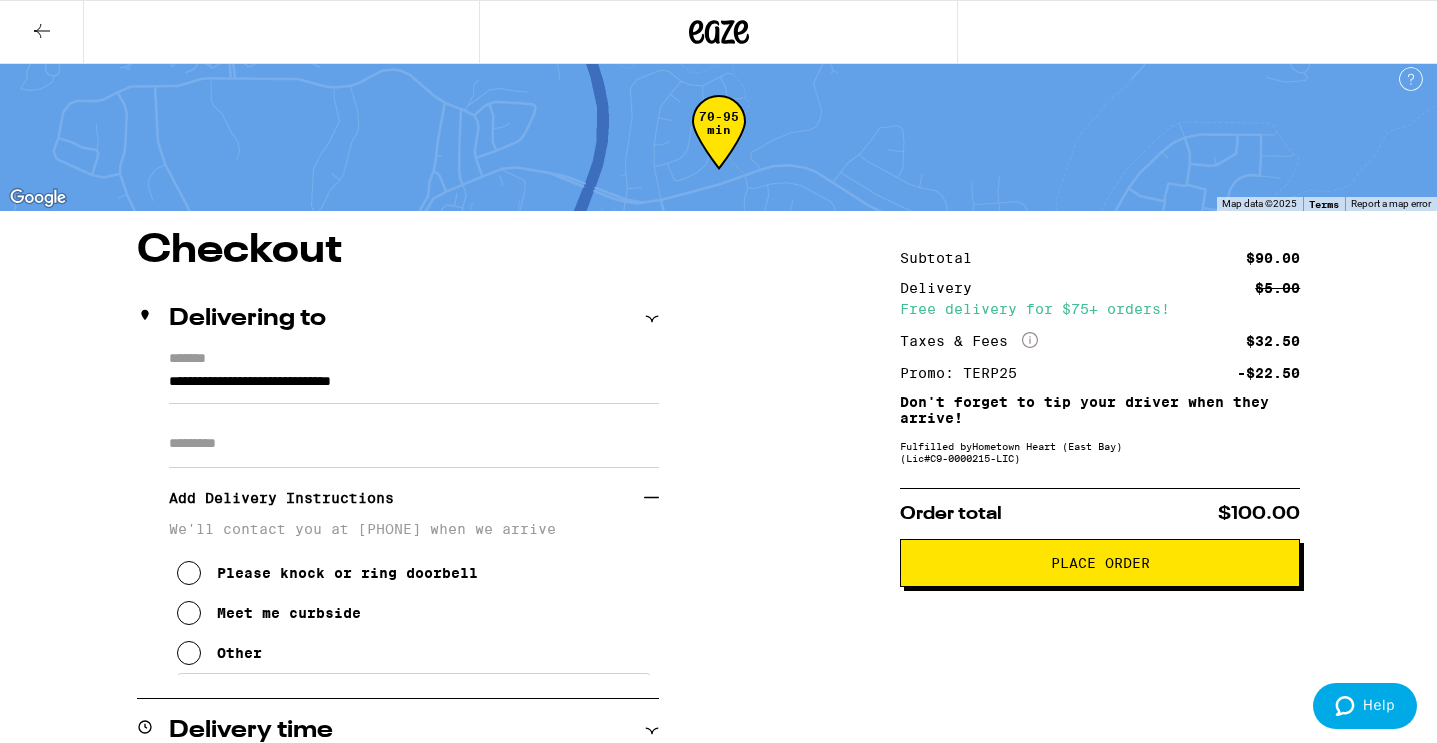 scroll, scrollTop: 10, scrollLeft: 0, axis: vertical 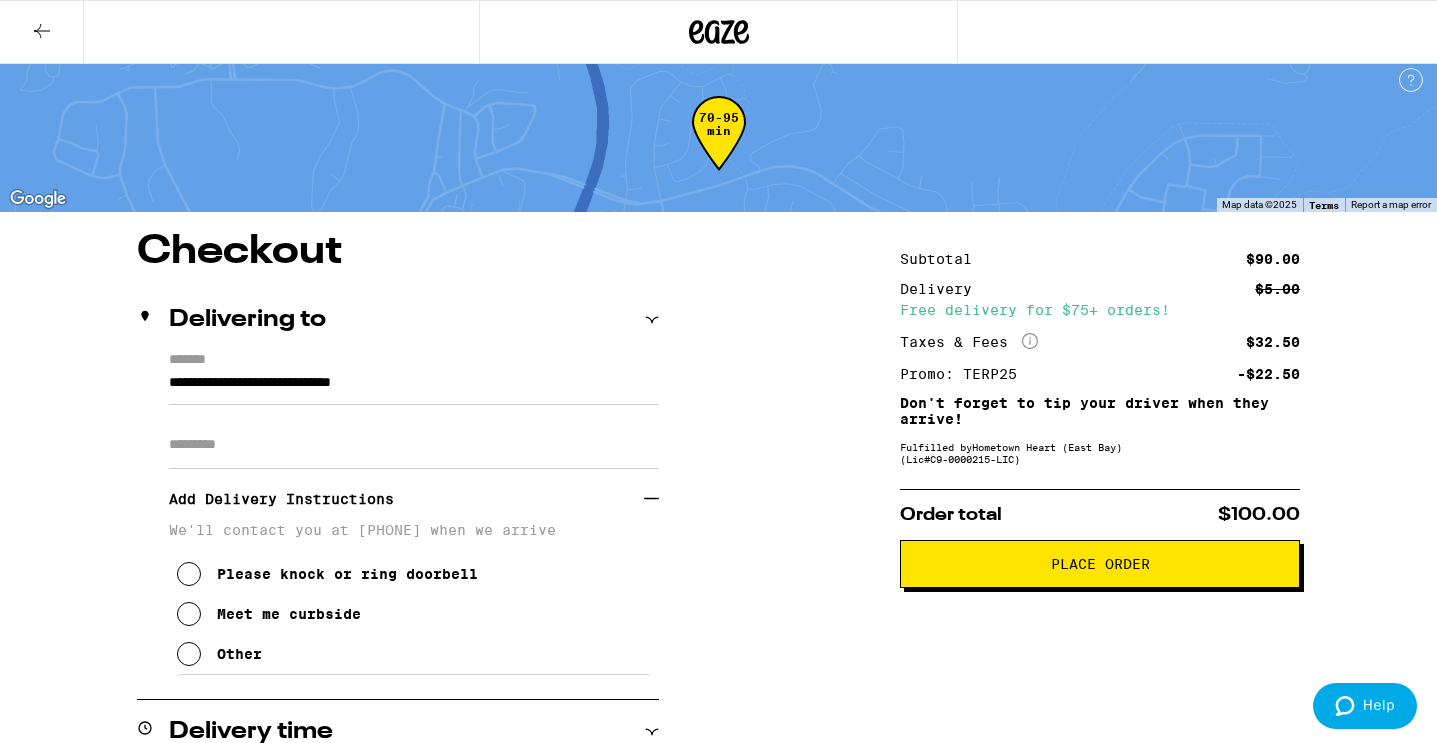 click on "Place Order" at bounding box center (1100, 564) 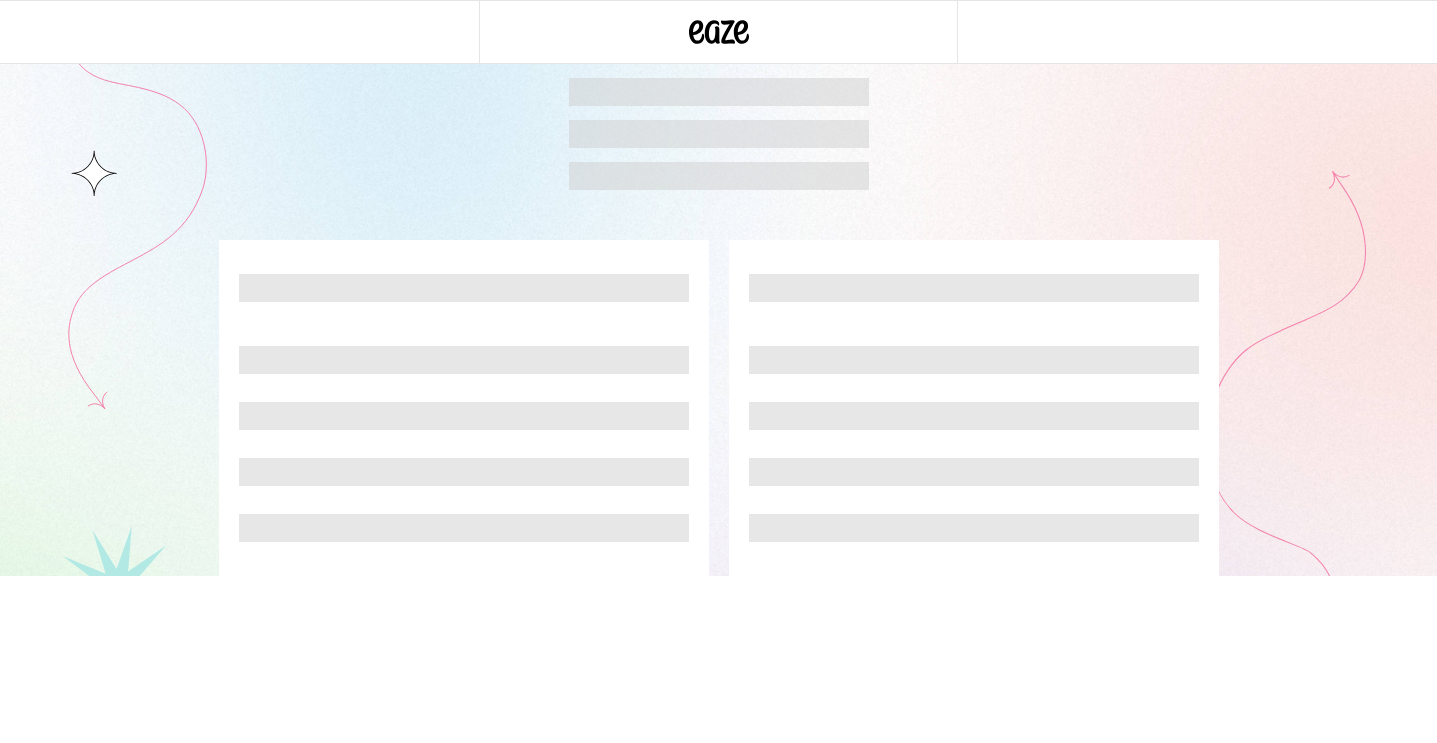 scroll, scrollTop: 0, scrollLeft: 0, axis: both 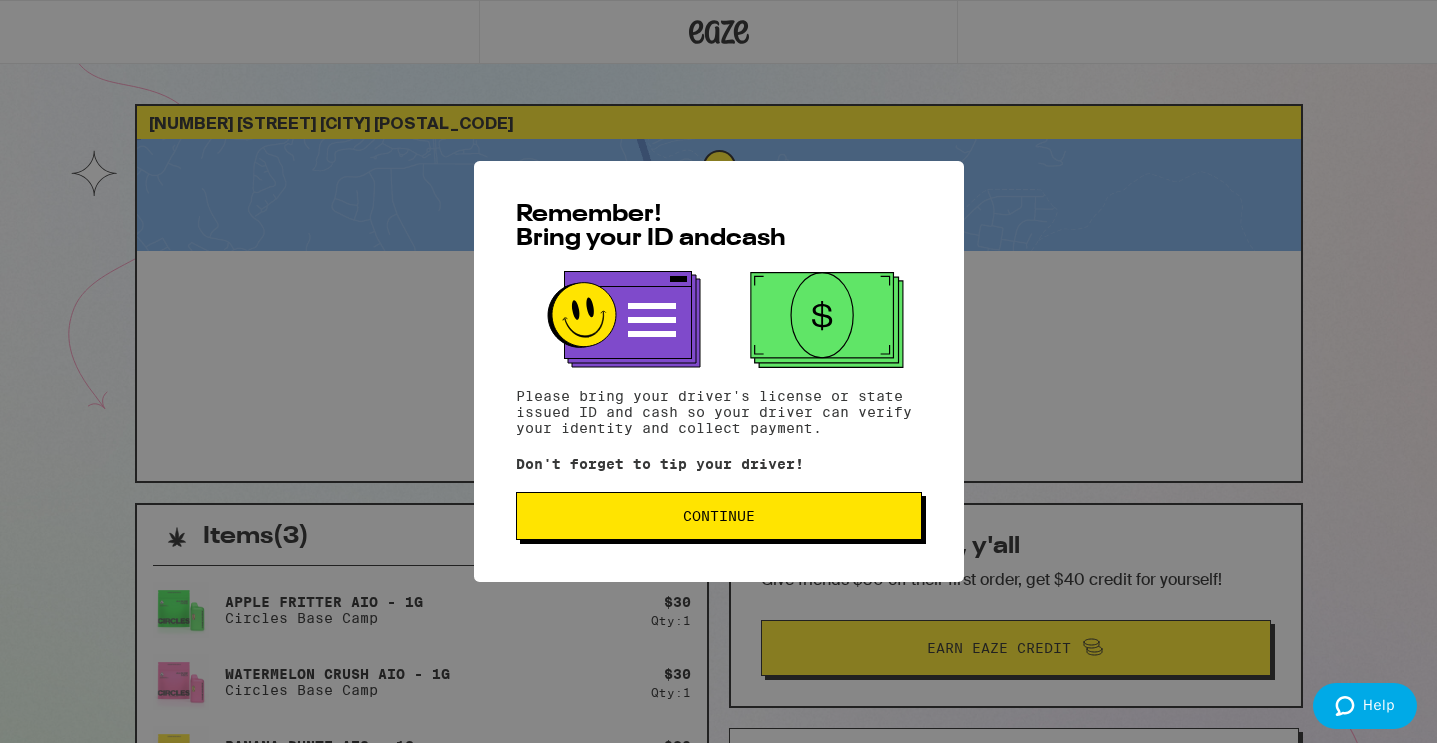 click on "Continue" at bounding box center (719, 516) 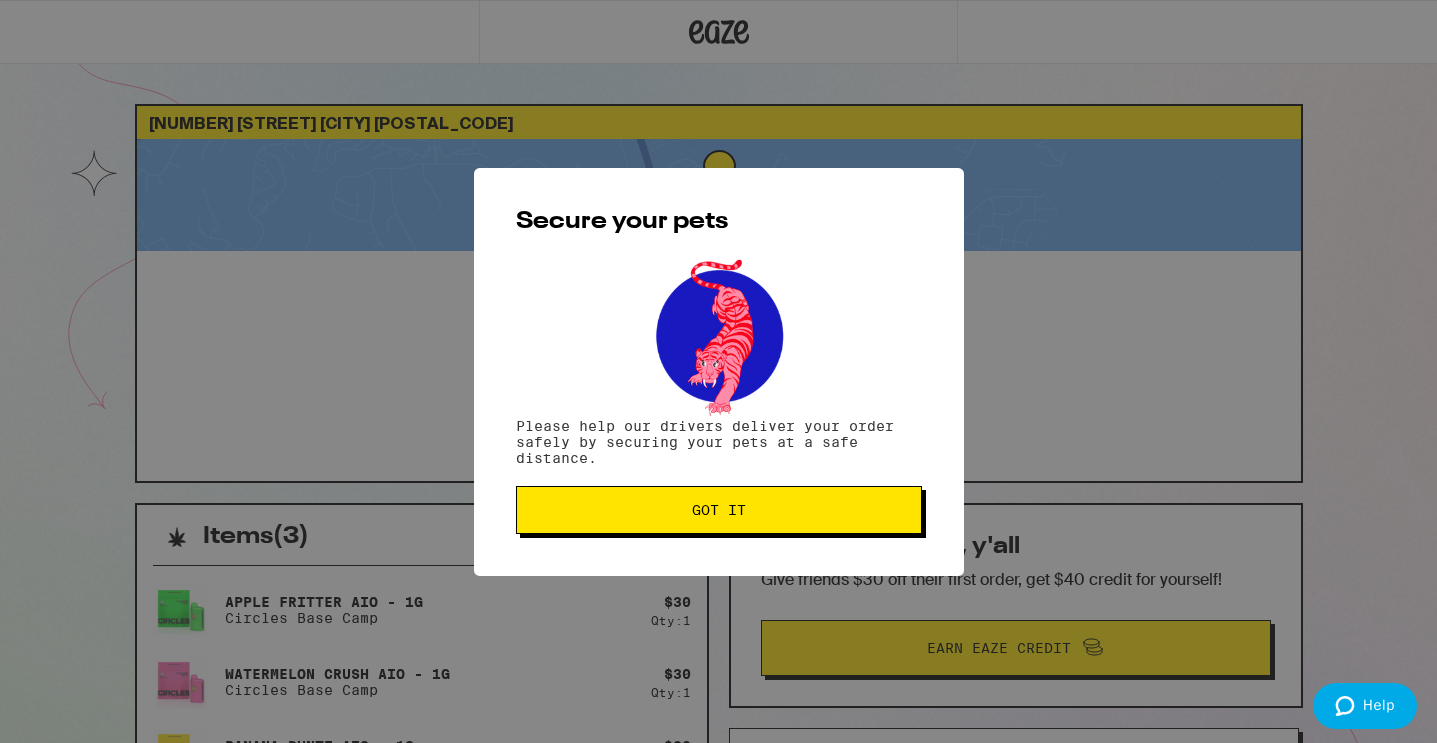 click on "Got it" at bounding box center [719, 510] 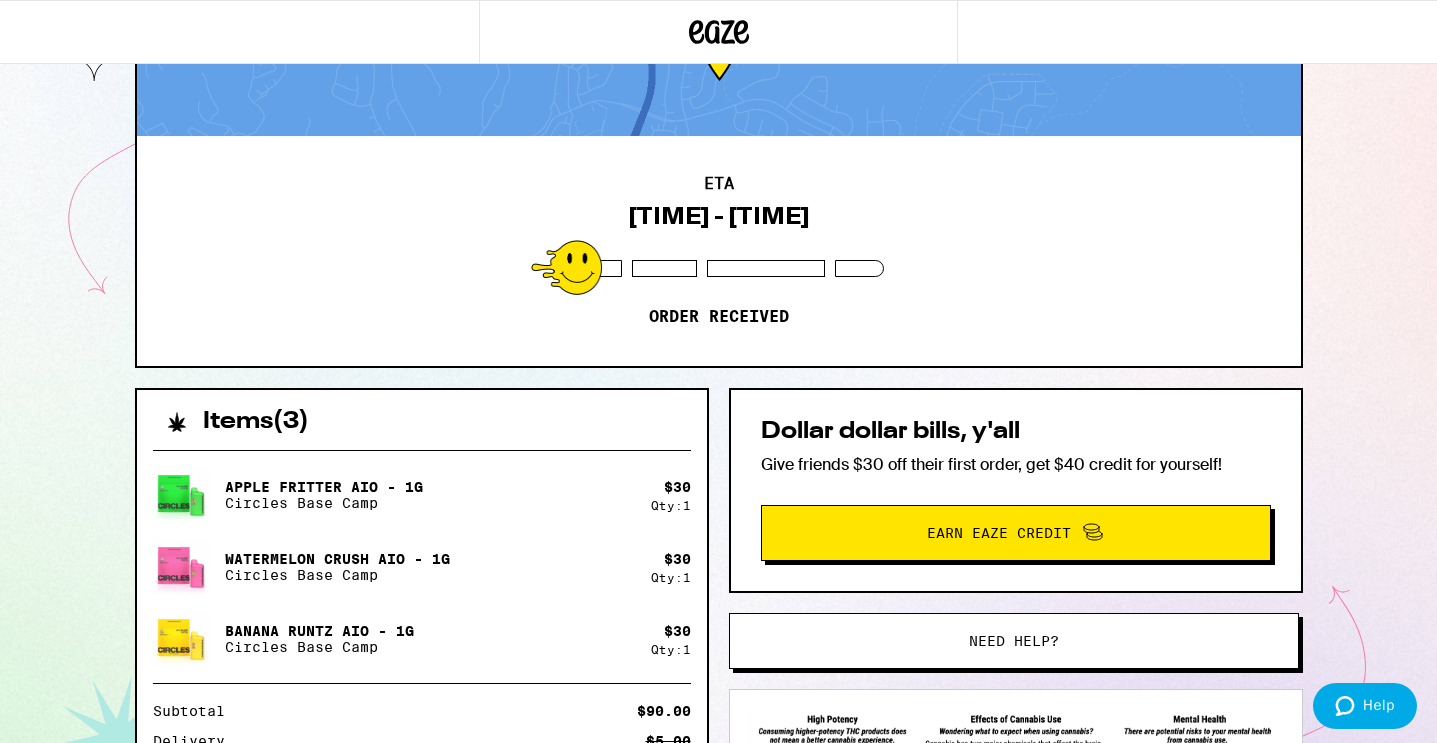 scroll, scrollTop: 363, scrollLeft: 0, axis: vertical 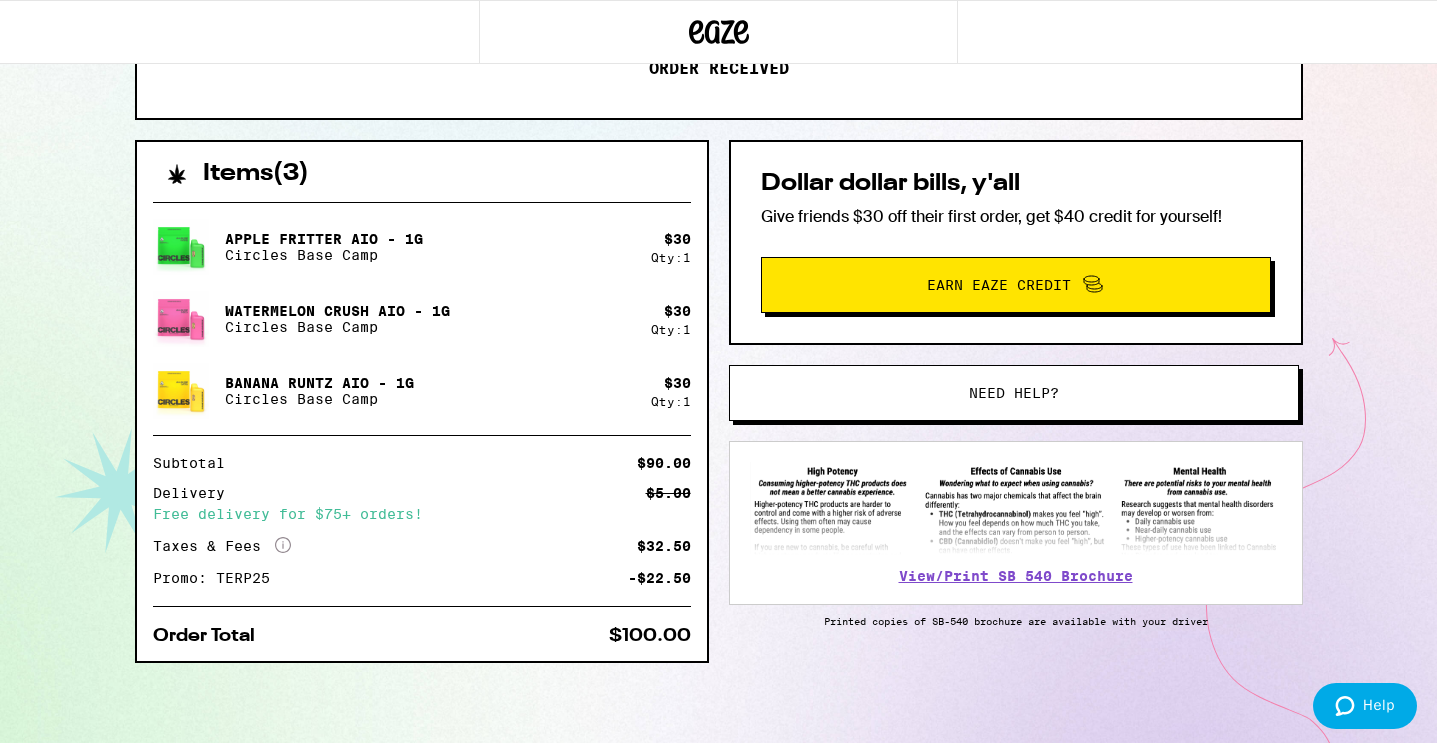 click on "Banana Runtz AIO - 1g" at bounding box center (324, 239) 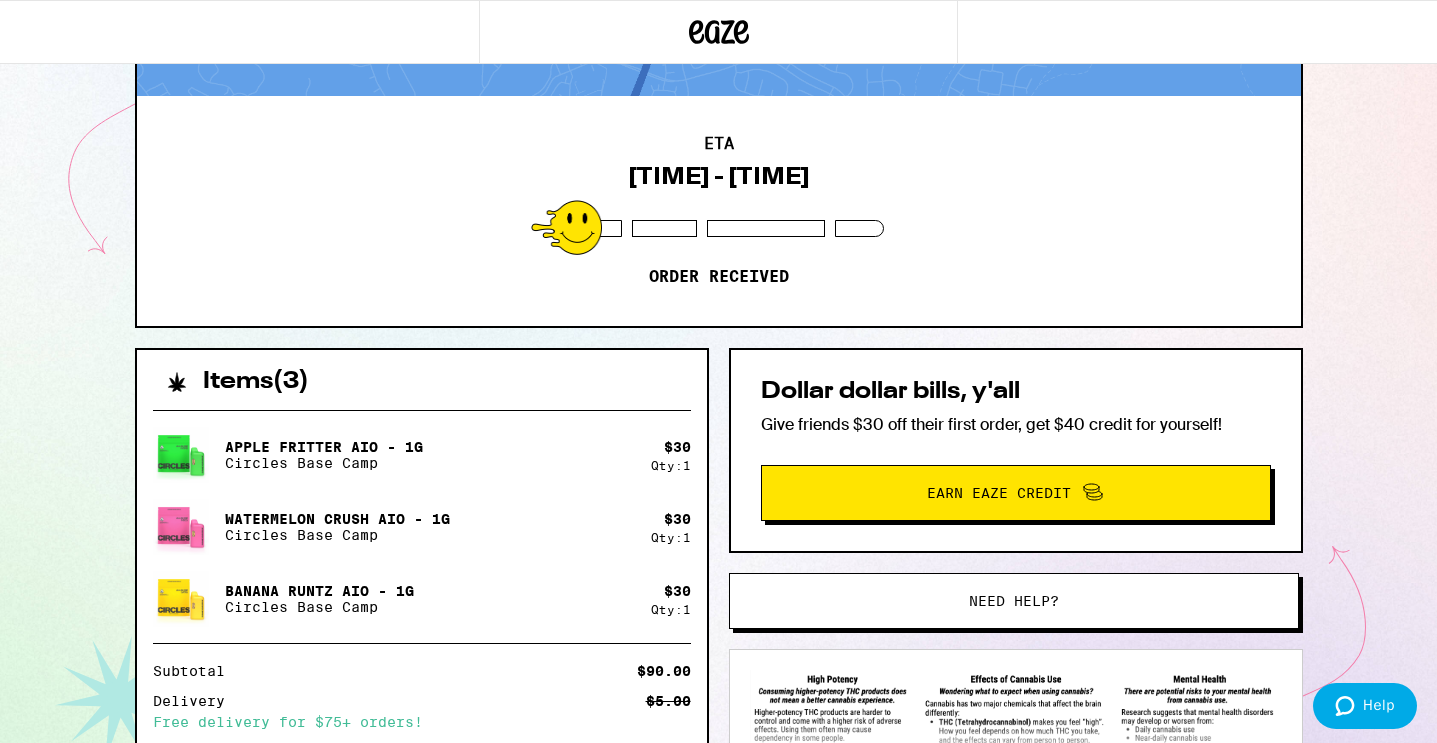 scroll, scrollTop: 0, scrollLeft: 0, axis: both 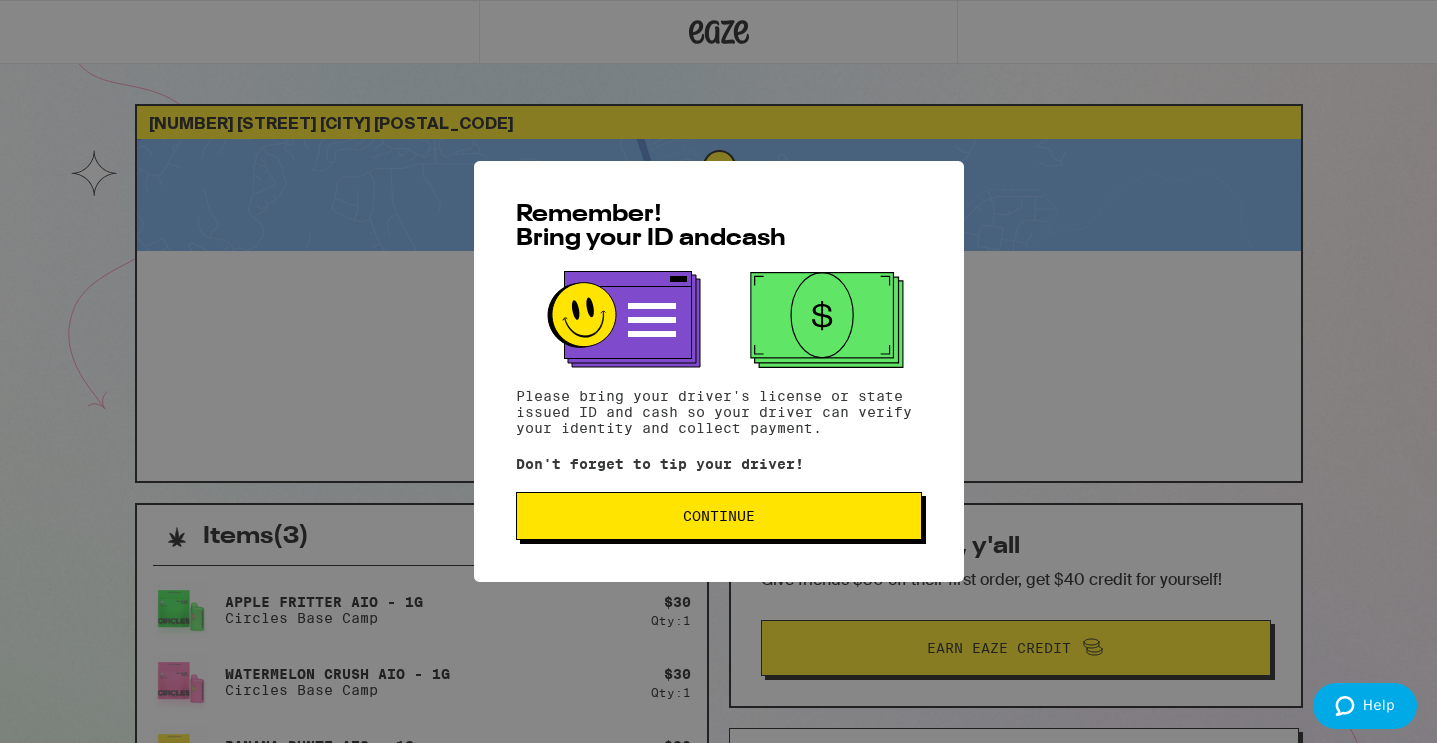 click on "Remember! Bring your ID and  cash Please bring your [DRIVER_LICENSE] or [STATE_ID] and cash so your driver can verify your identity and collect payment. Don't forget to tip your driver! Continue" at bounding box center [718, 371] 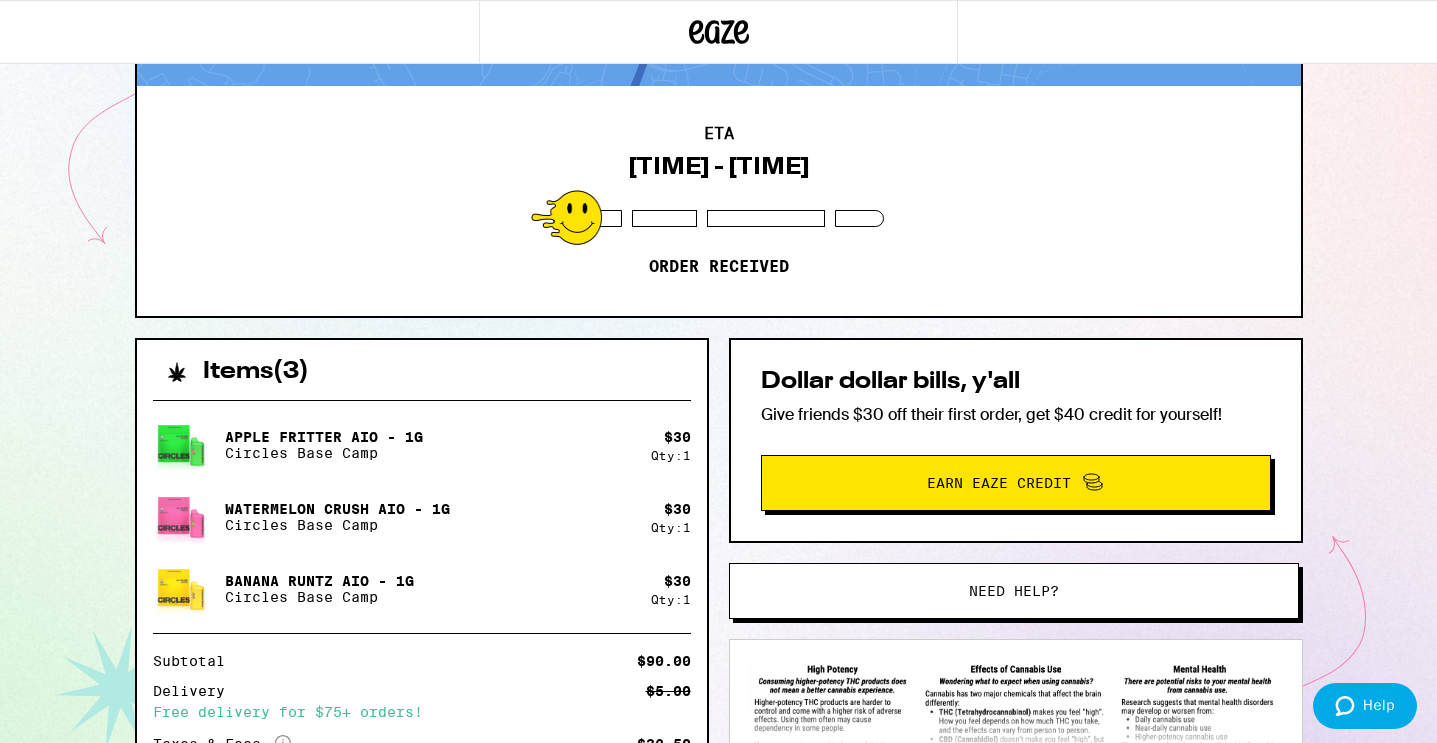 scroll, scrollTop: 0, scrollLeft: 0, axis: both 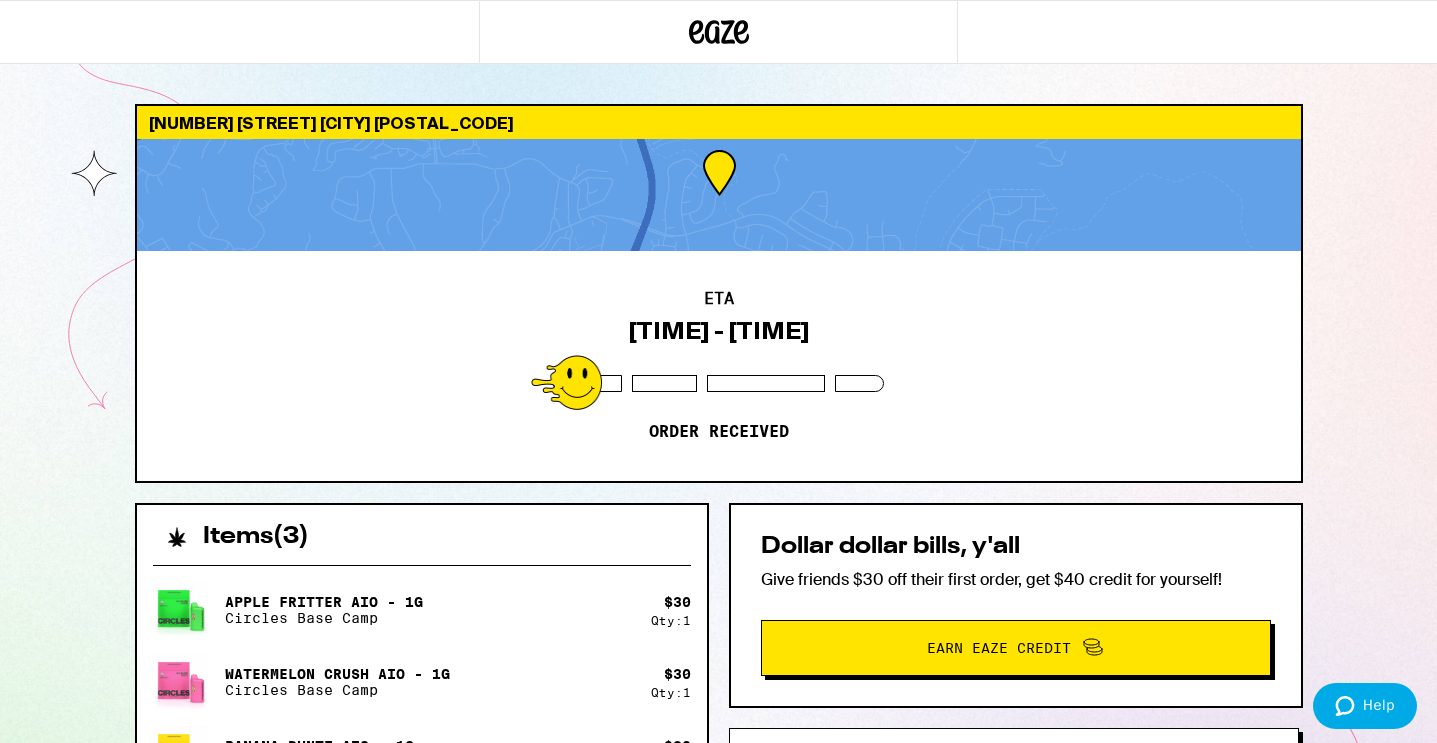click at bounding box center [719, 32] 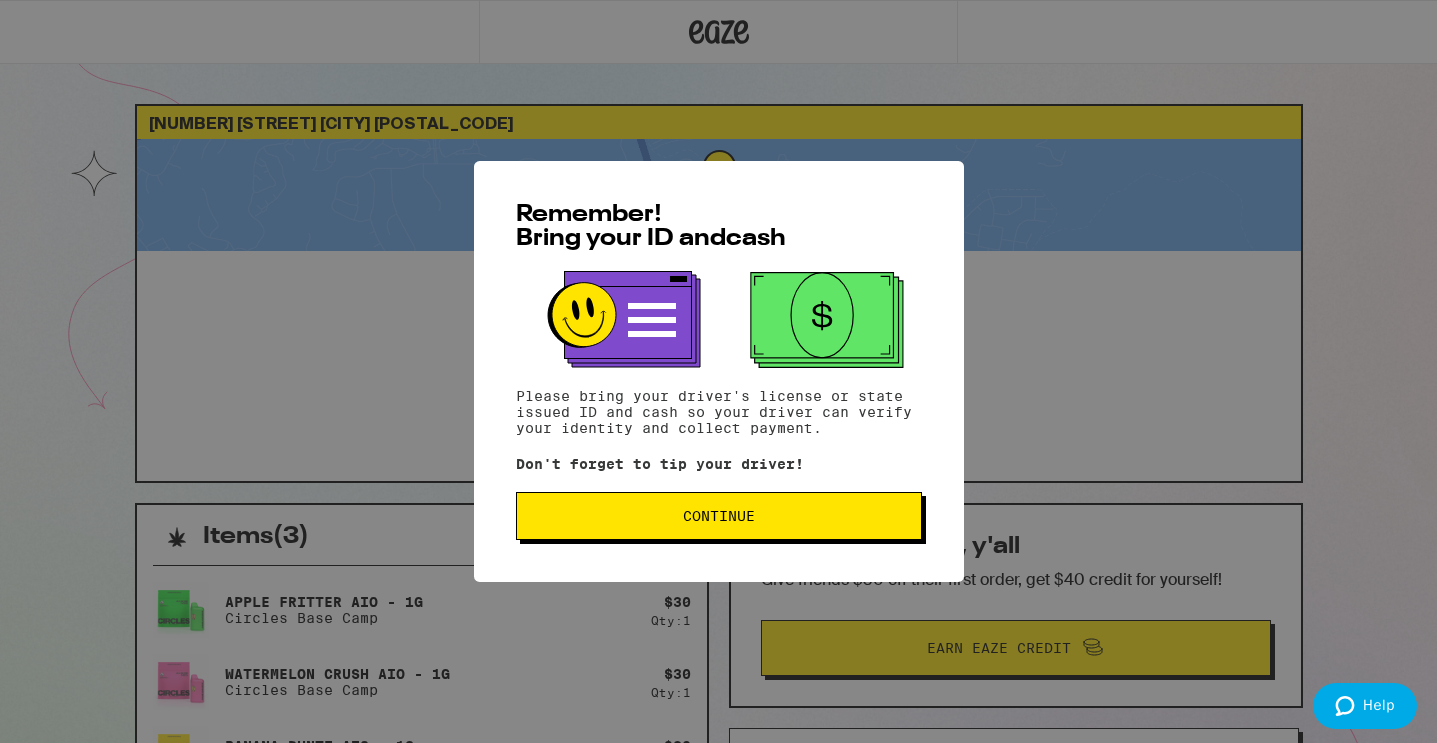 click on "Continue" at bounding box center [719, 516] 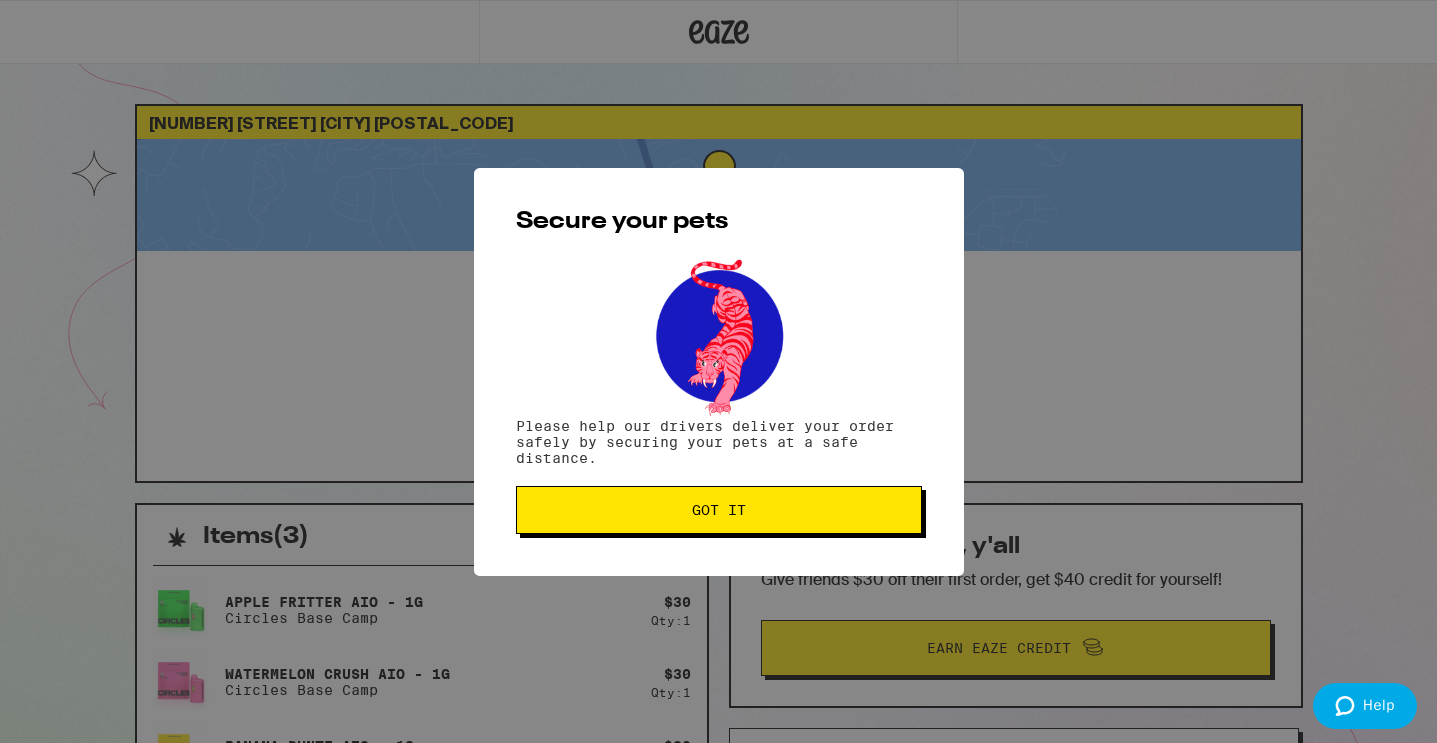 click on "Got it" at bounding box center (719, 510) 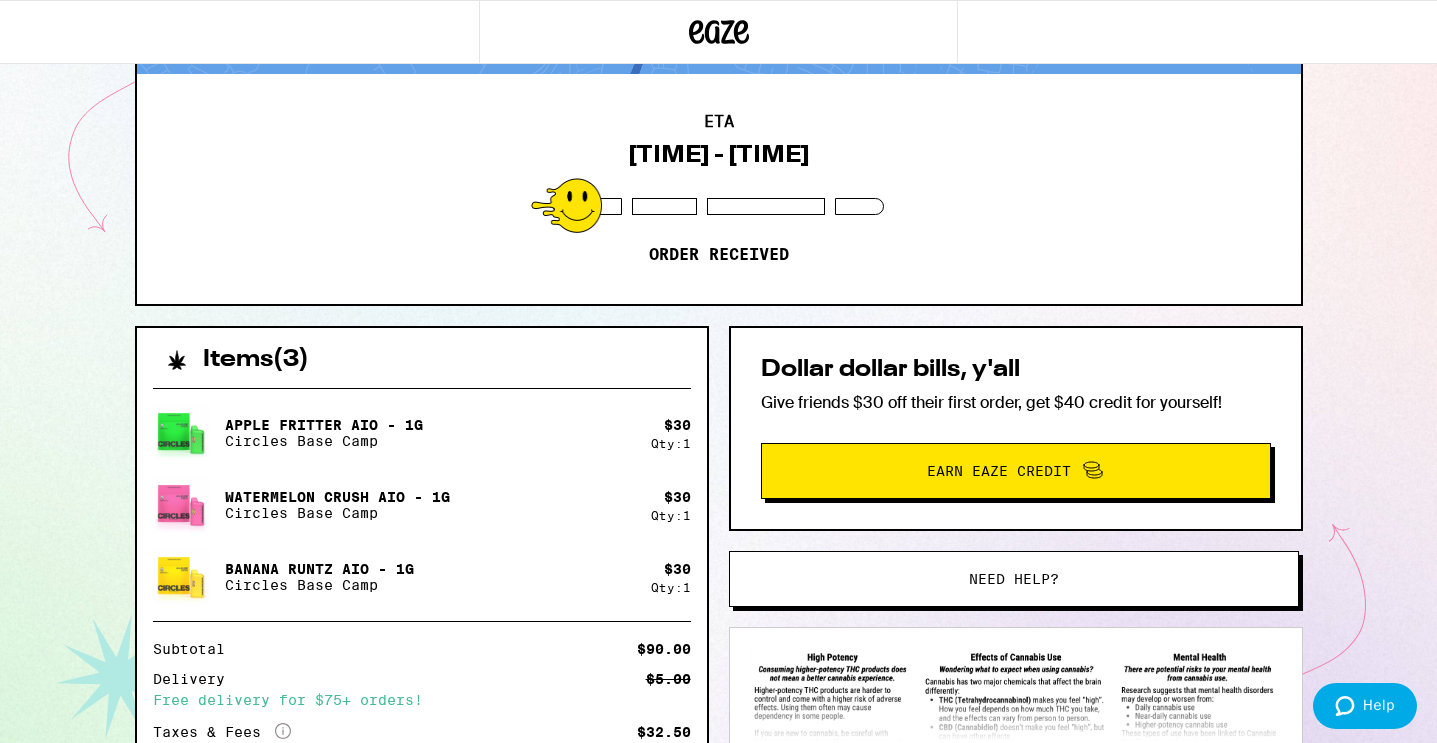 scroll, scrollTop: 178, scrollLeft: 0, axis: vertical 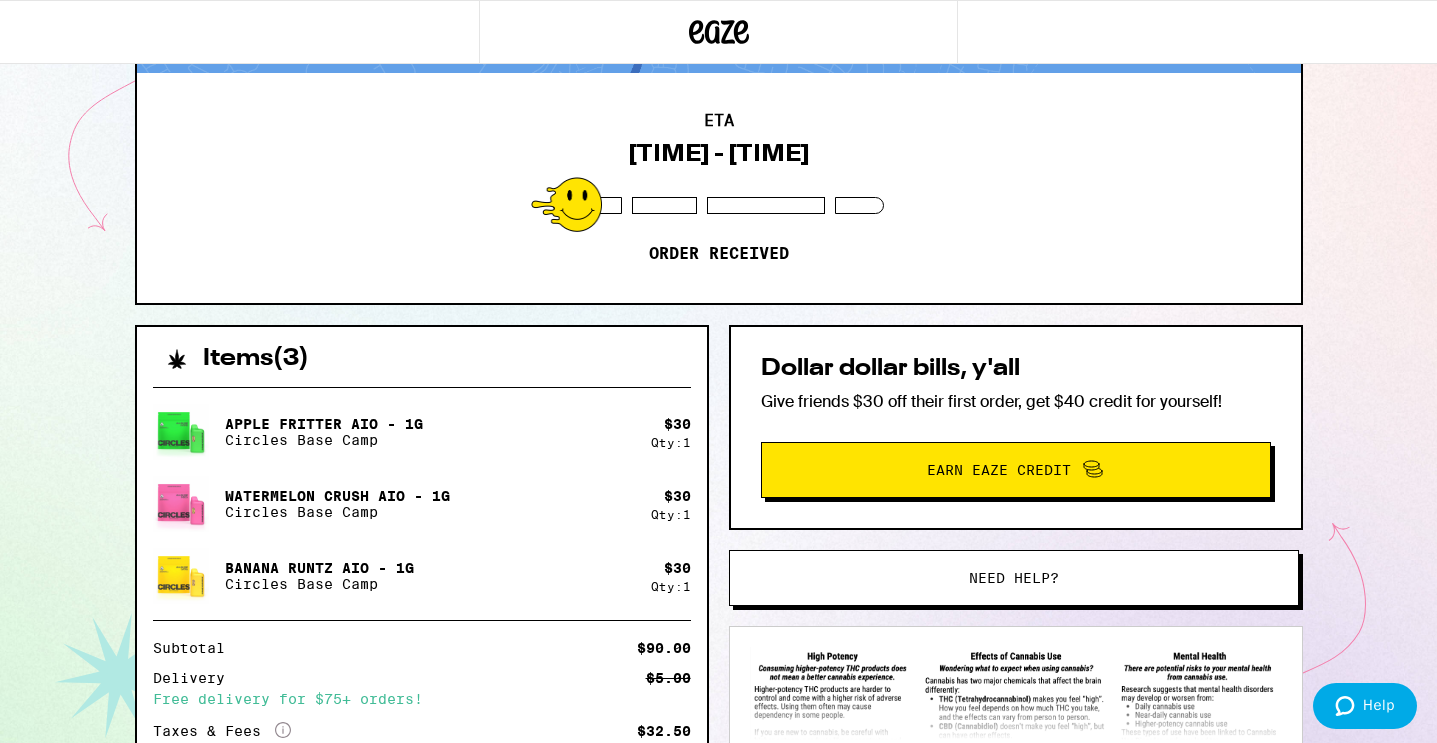 click on "Apple Fritter AIO - 1g" at bounding box center [324, 424] 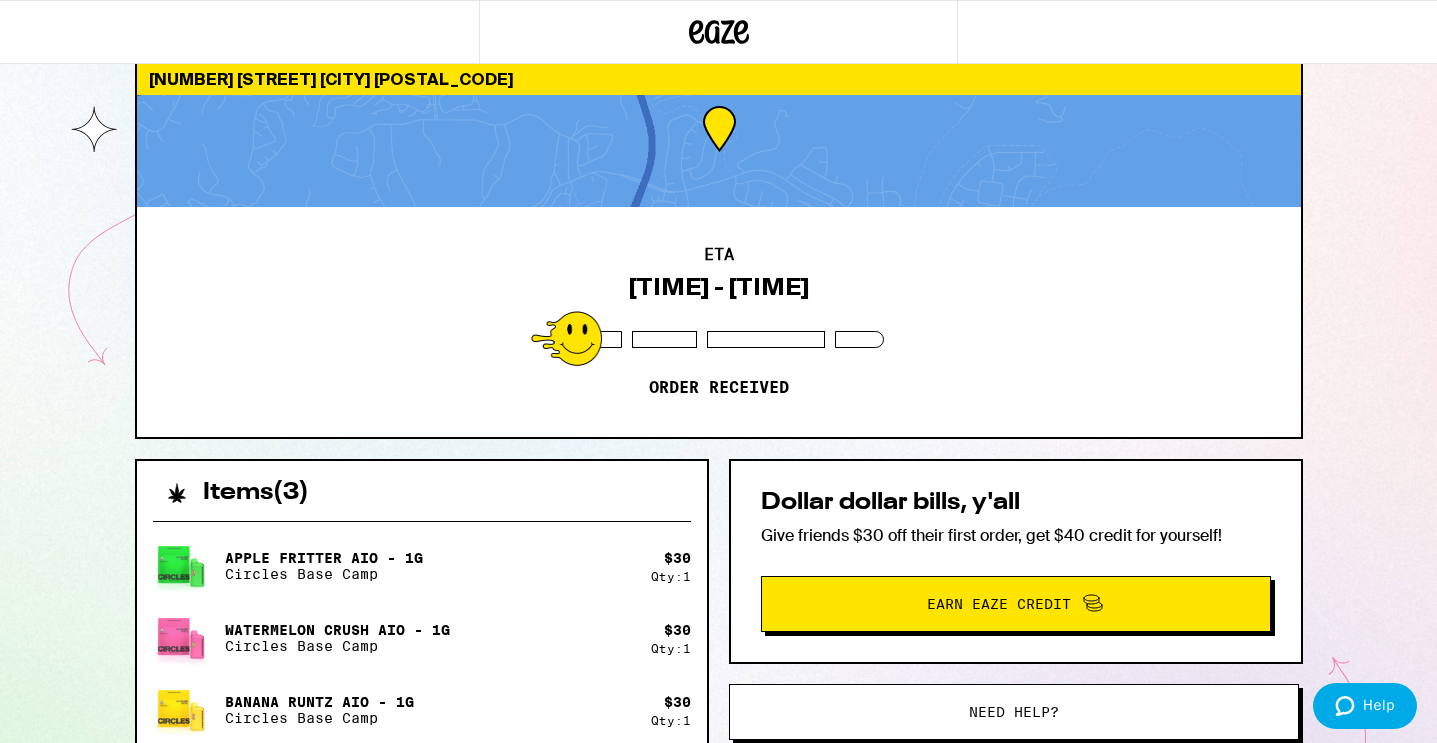 scroll, scrollTop: 0, scrollLeft: 0, axis: both 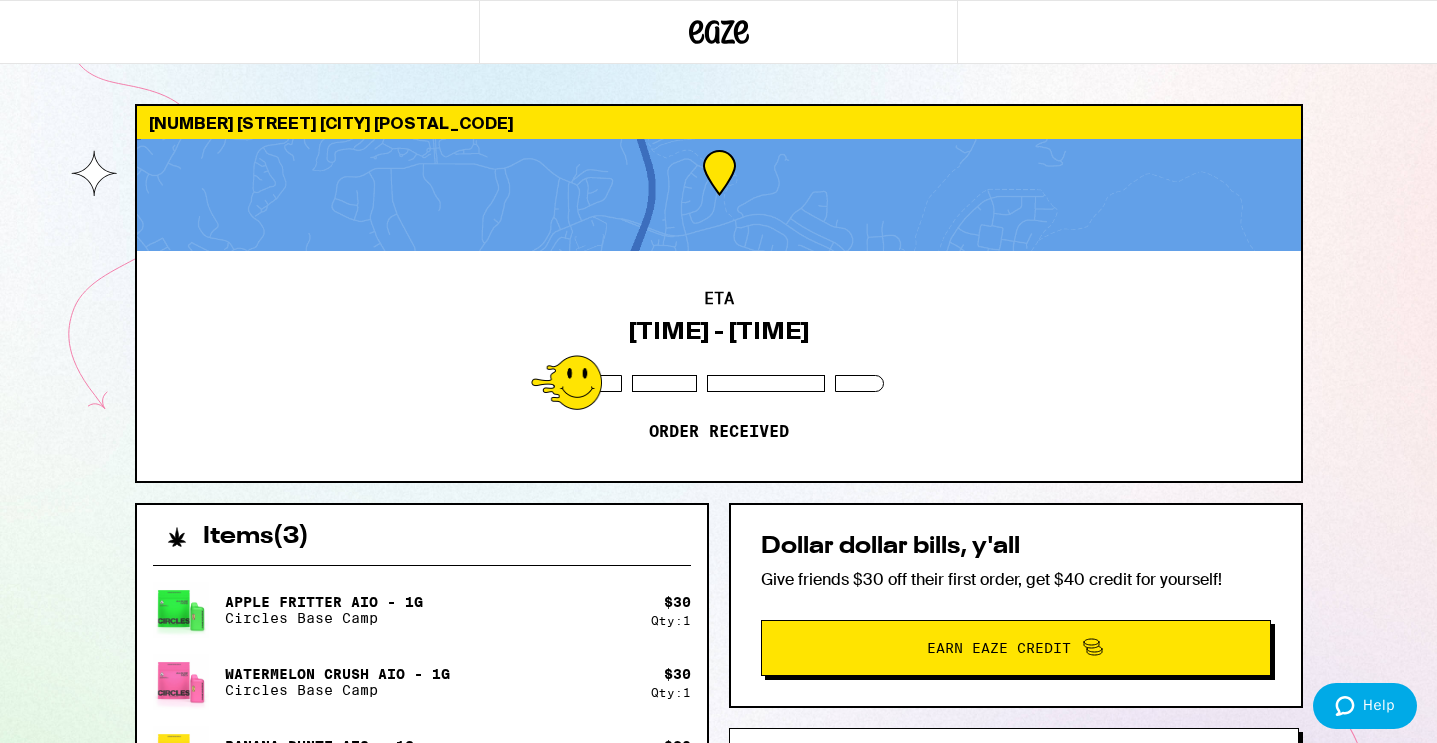 drag, startPoint x: 411, startPoint y: 407, endPoint x: 268, endPoint y: 222, distance: 233.82472 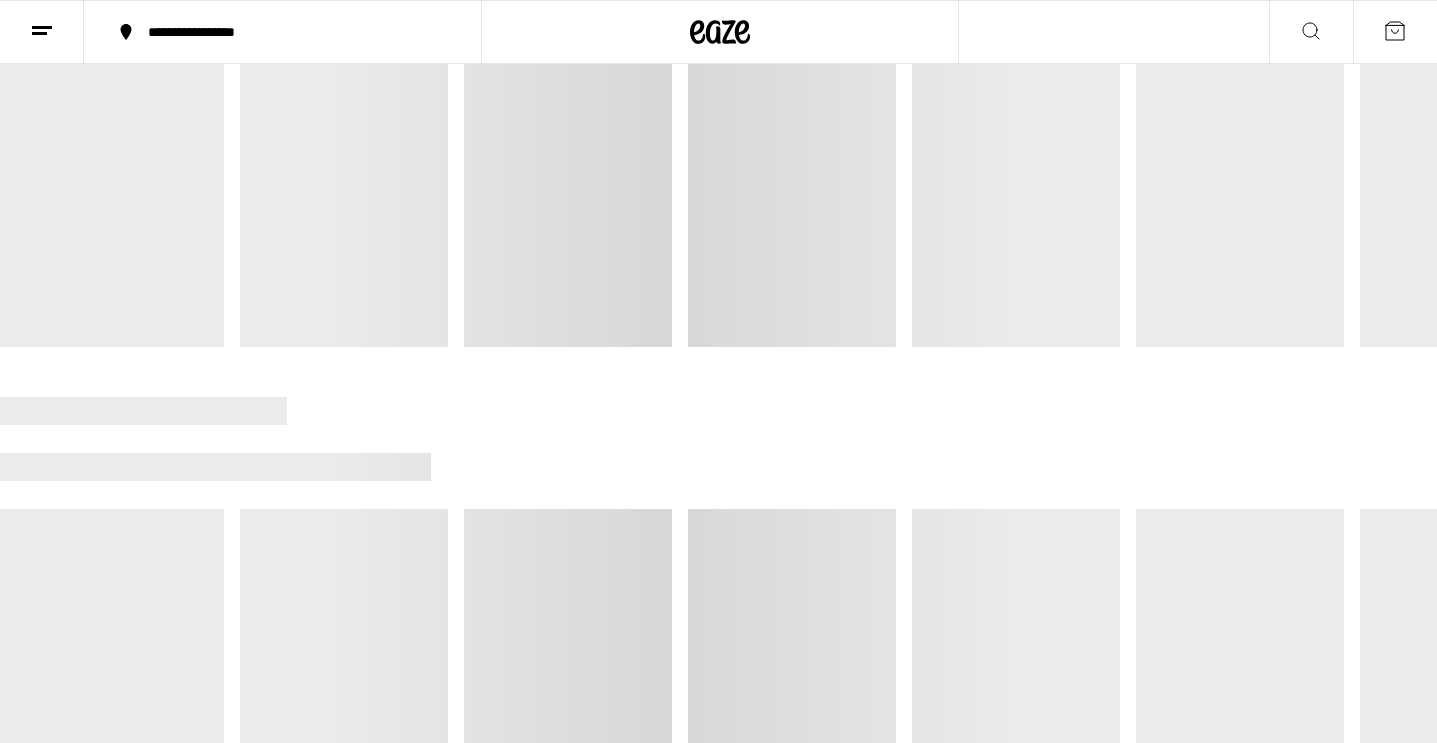 scroll, scrollTop: 0, scrollLeft: 0, axis: both 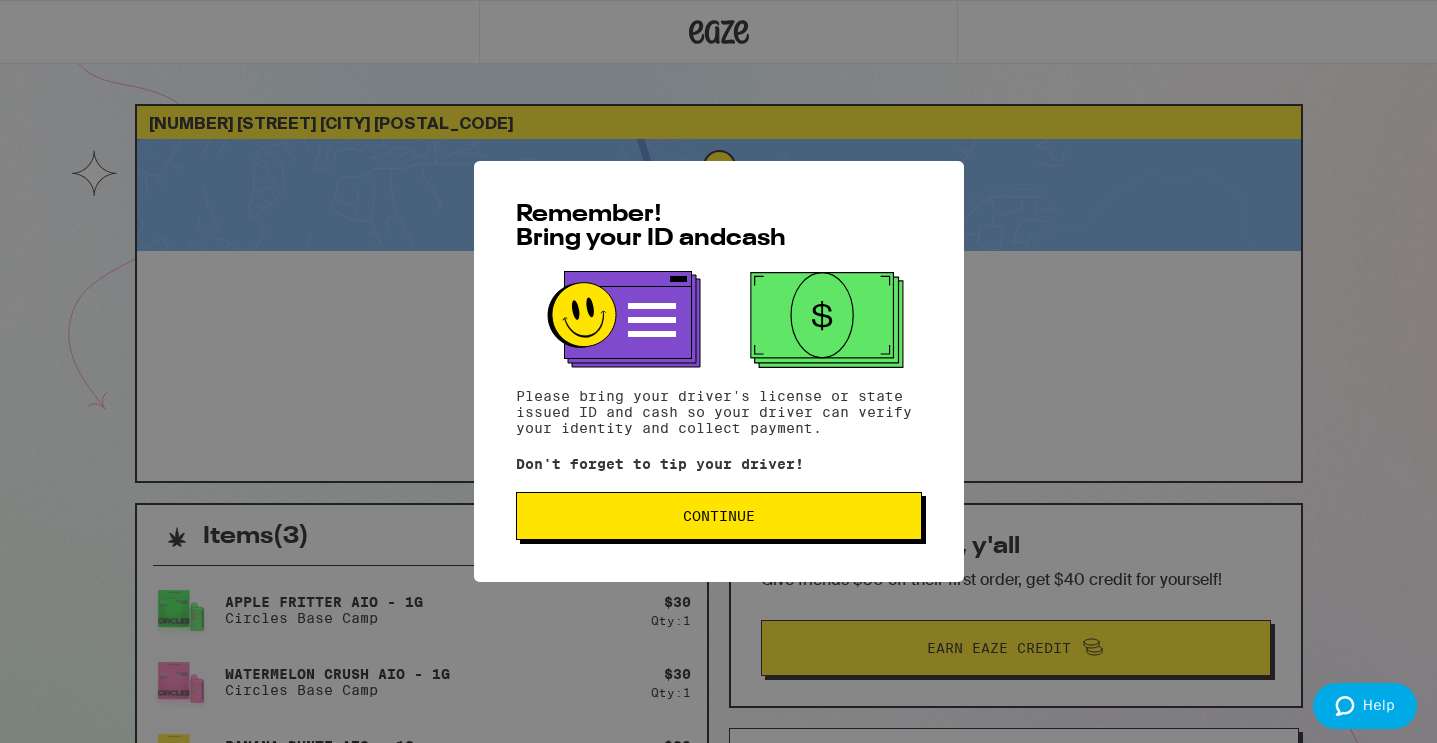 click on "Continue" at bounding box center [719, 516] 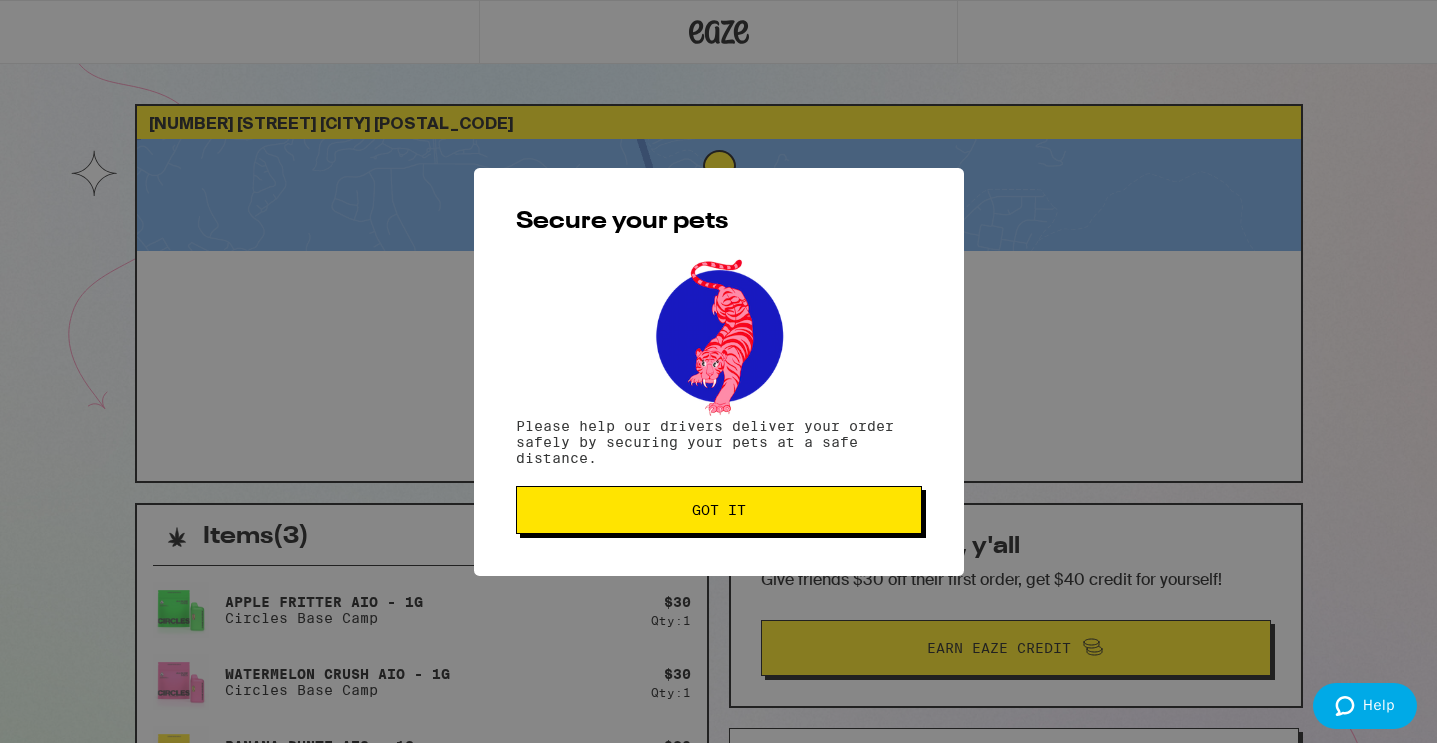 click on "Got it" at bounding box center (719, 510) 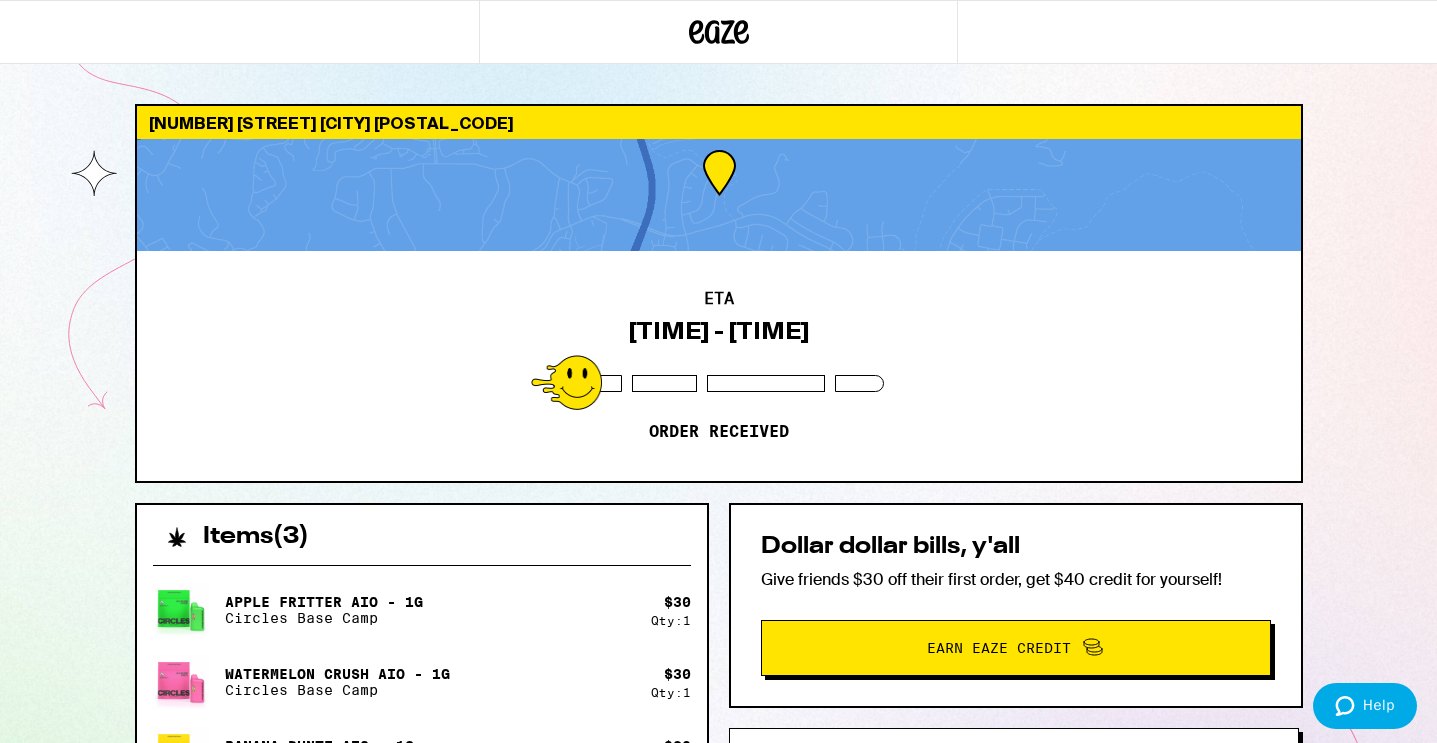 click on "Apple Fritter AIO - 1g Circles Base Camp" at bounding box center [402, 610] 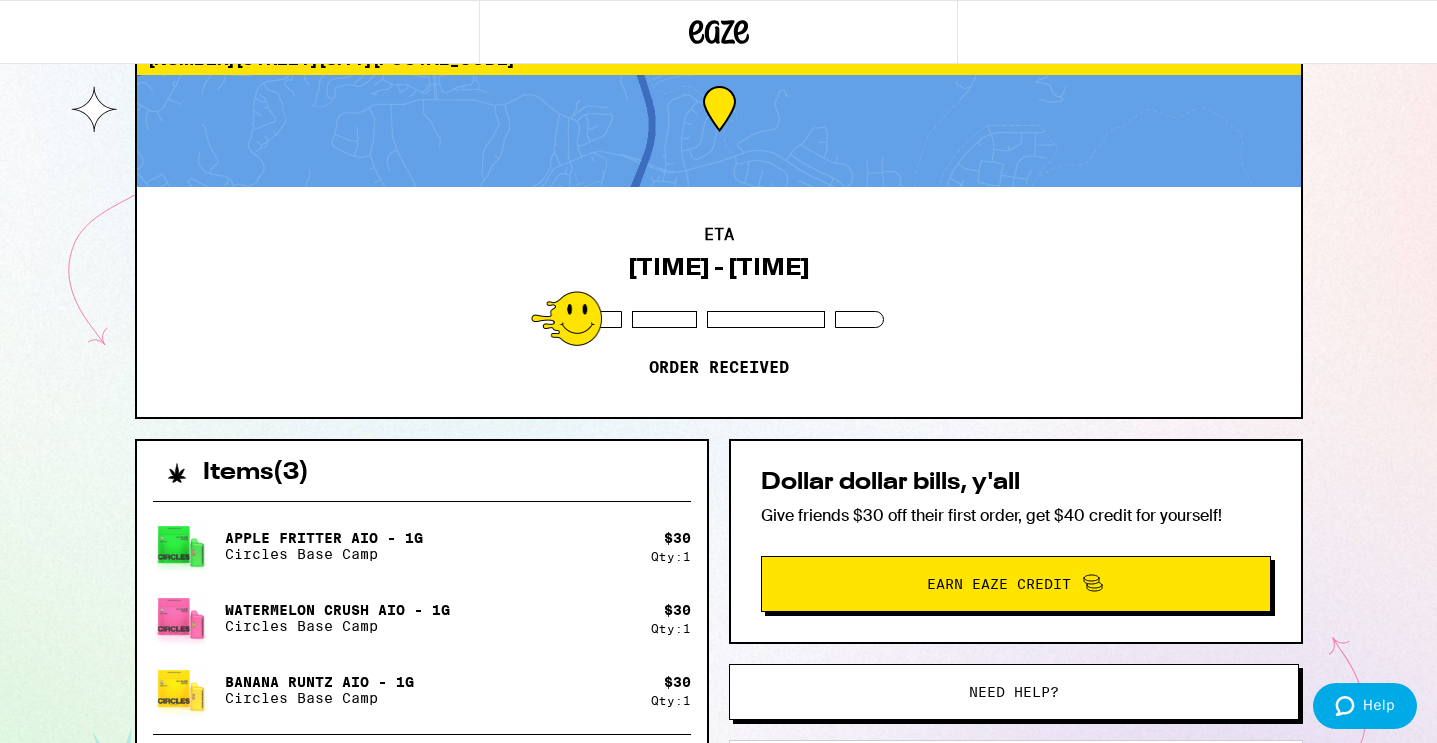 scroll, scrollTop: 73, scrollLeft: 0, axis: vertical 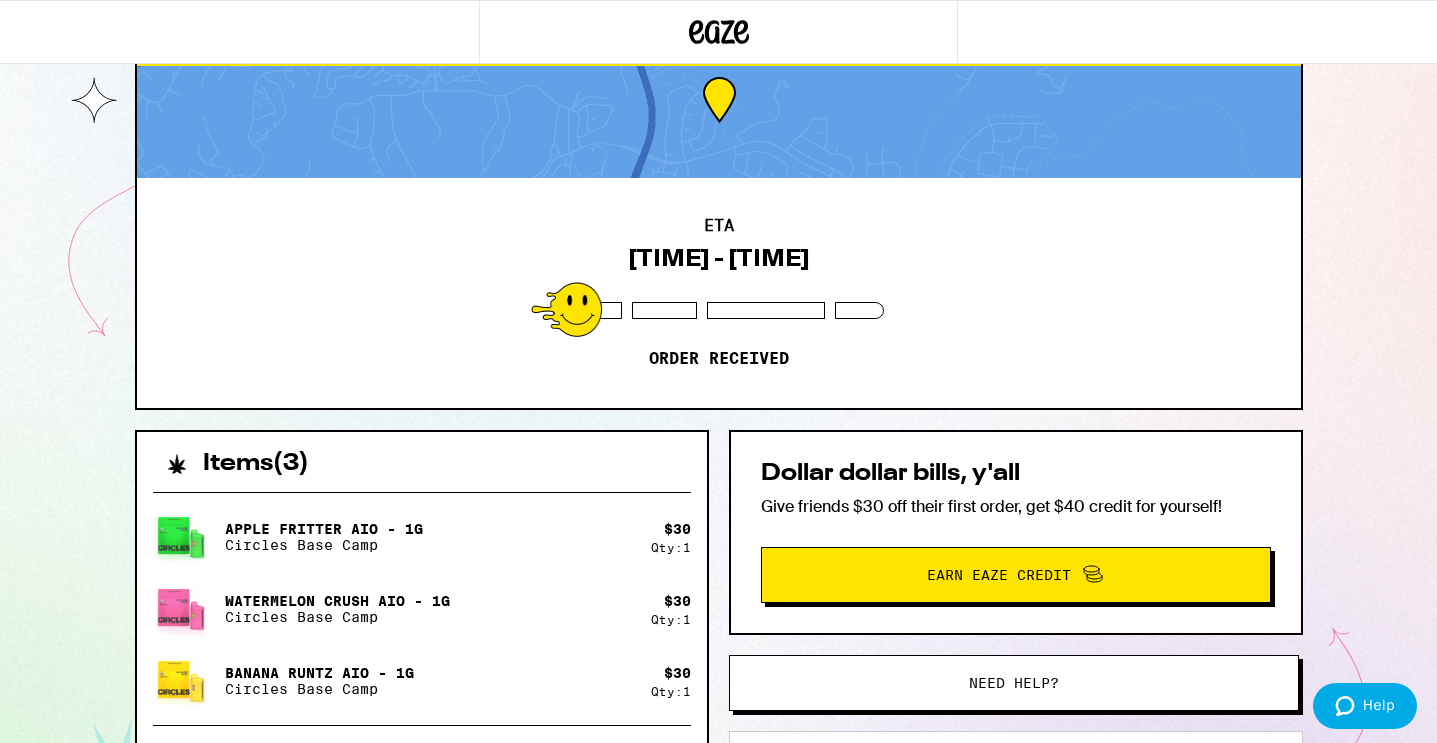 click on "Watermelon Crush AIO - 1g" at bounding box center [324, 529] 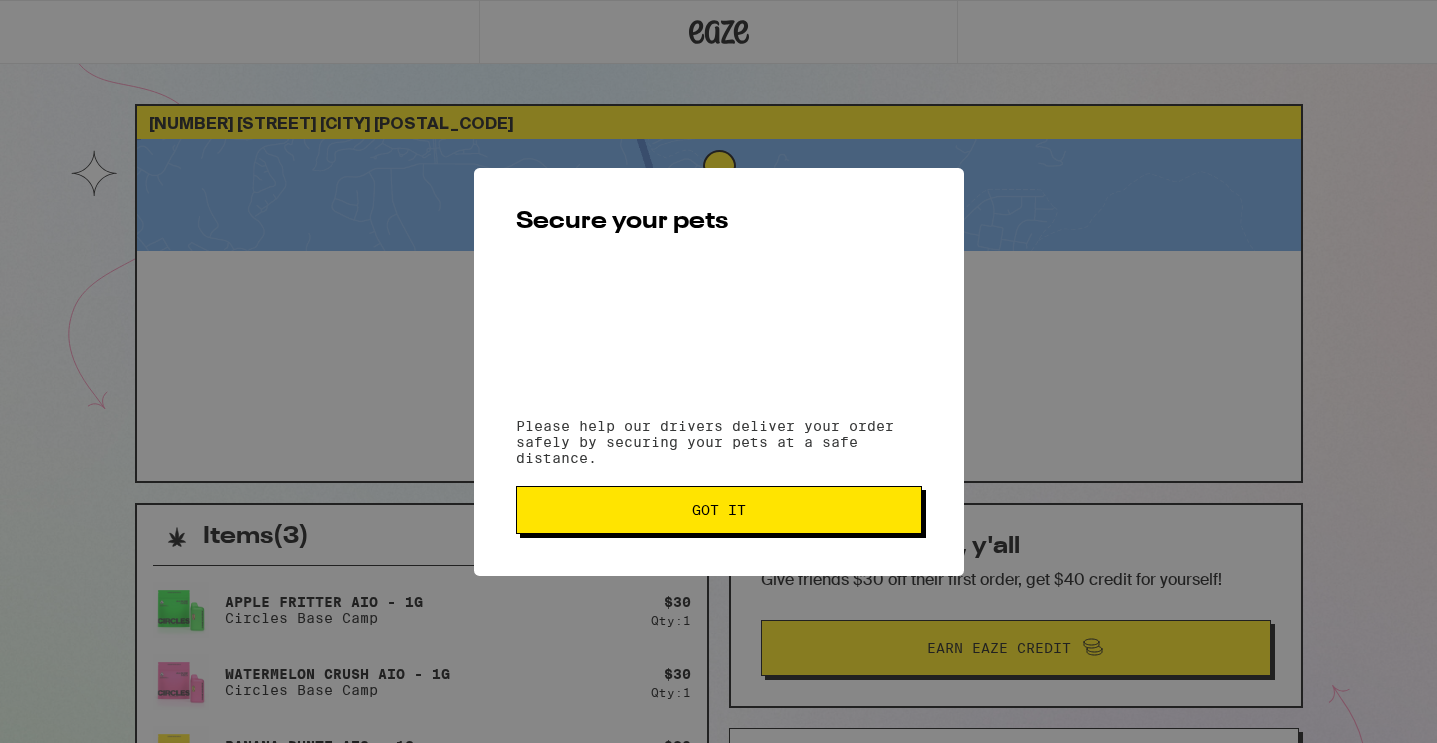 scroll, scrollTop: 0, scrollLeft: 0, axis: both 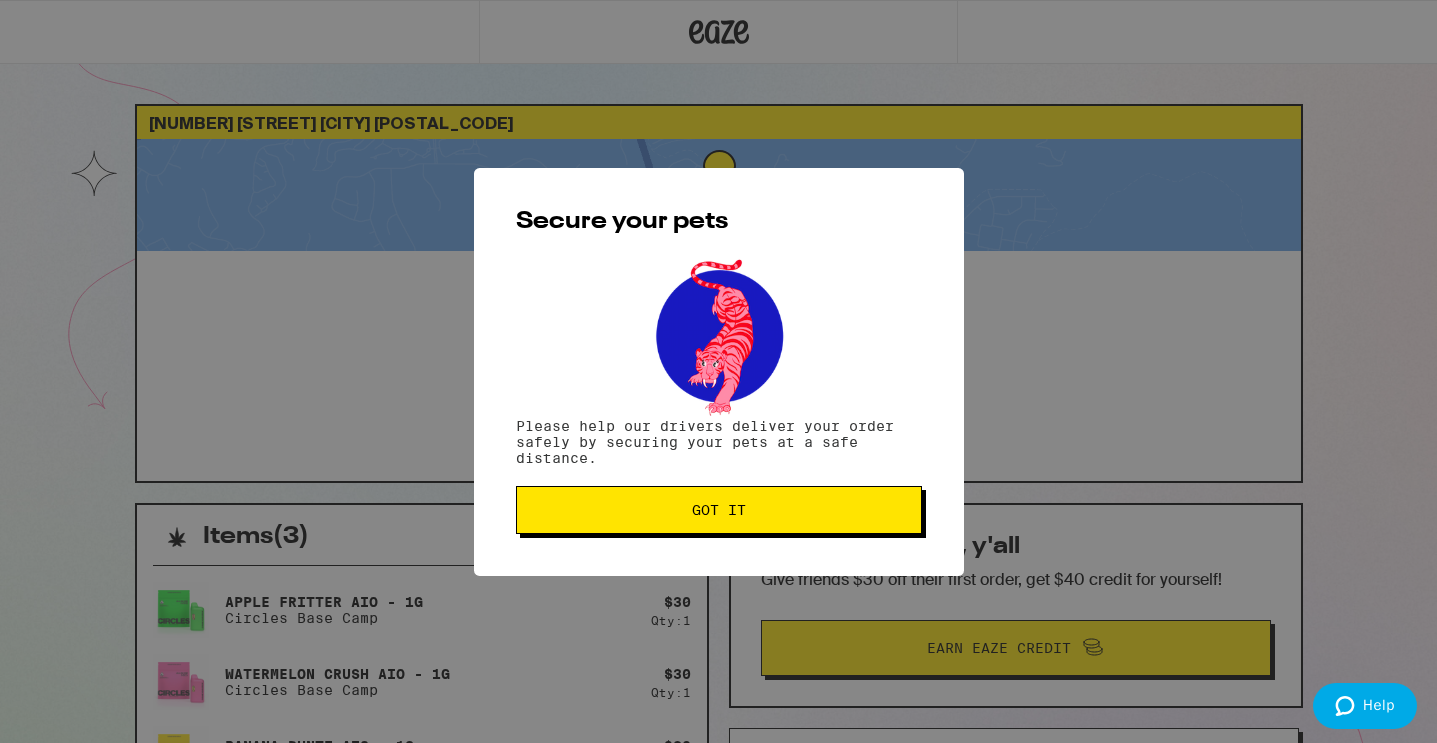 click on "Got it" at bounding box center (719, 510) 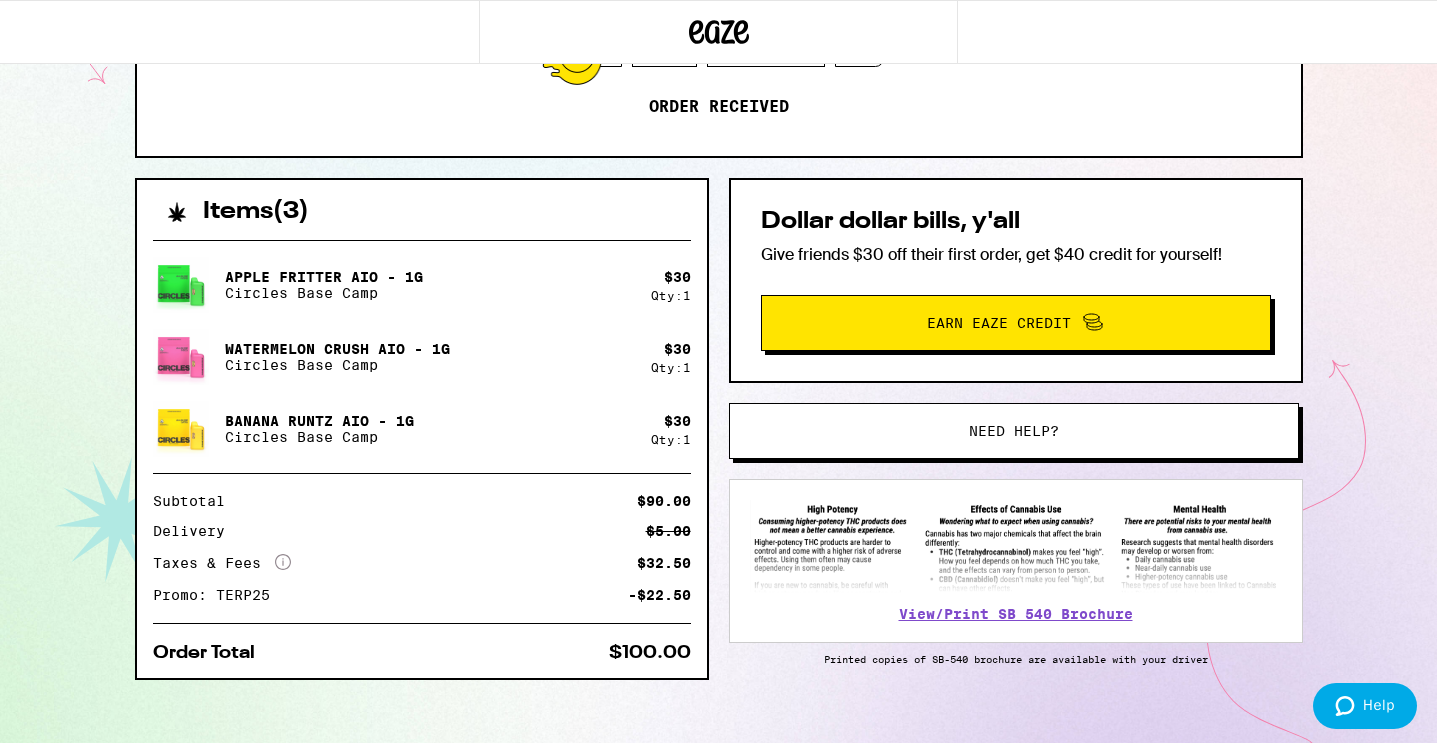 scroll, scrollTop: 352, scrollLeft: 0, axis: vertical 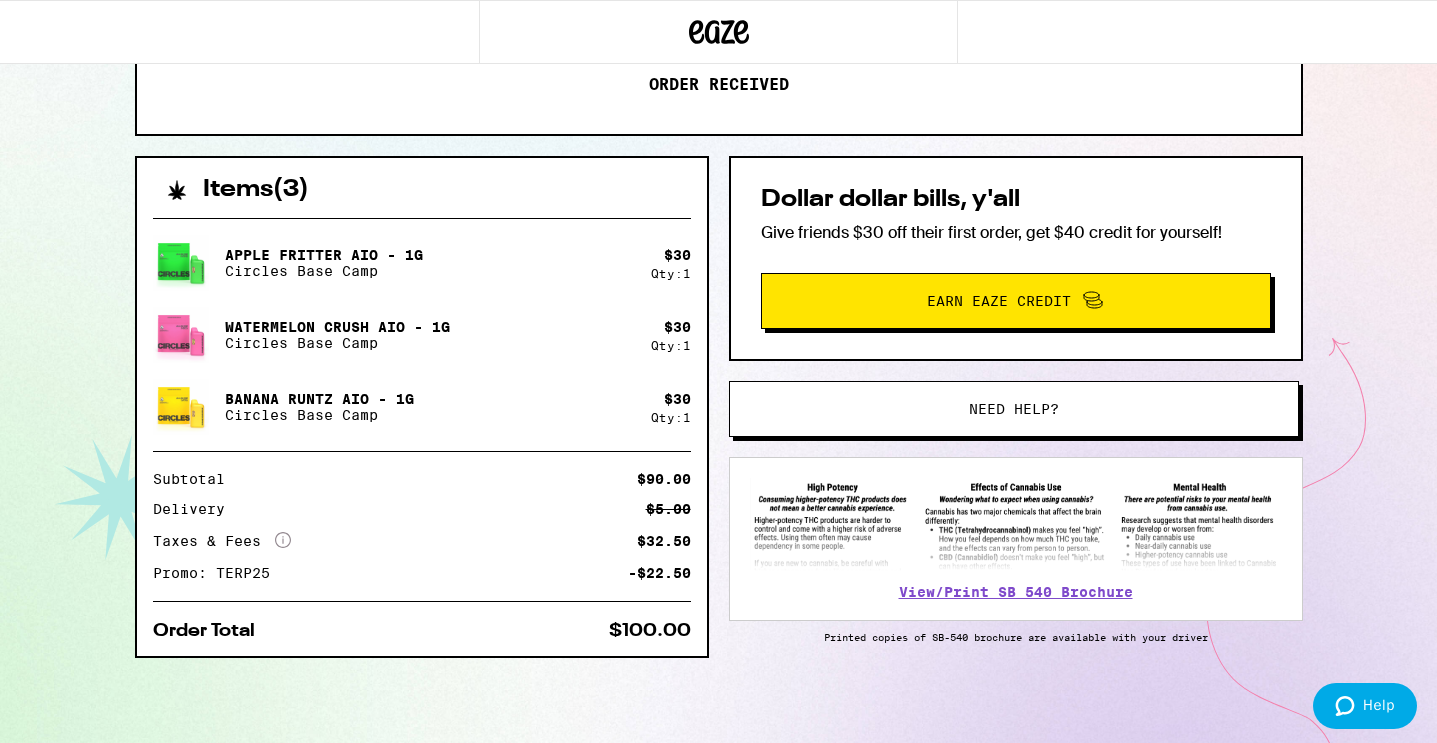 click on "Watermelon Crush AIO - 1g" at bounding box center [324, 255] 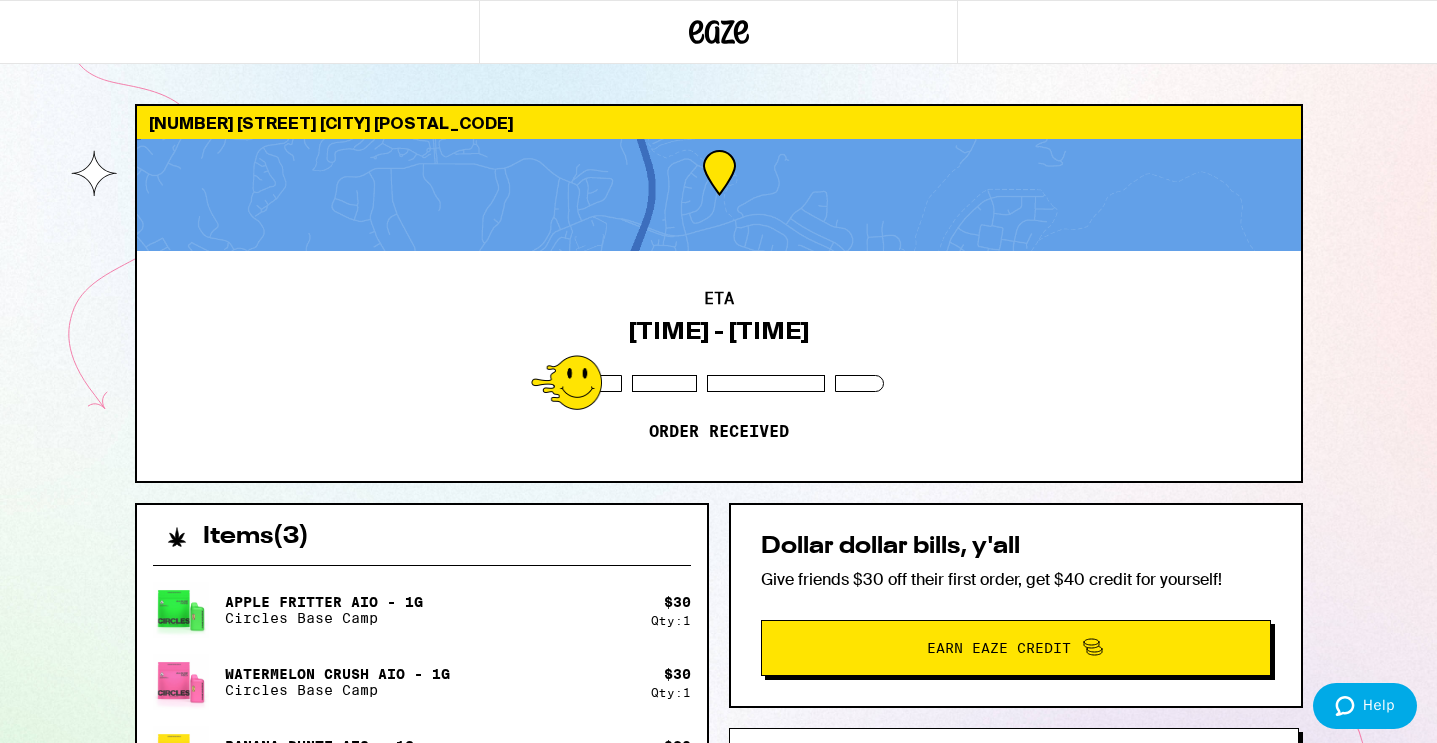 scroll, scrollTop: 1, scrollLeft: 0, axis: vertical 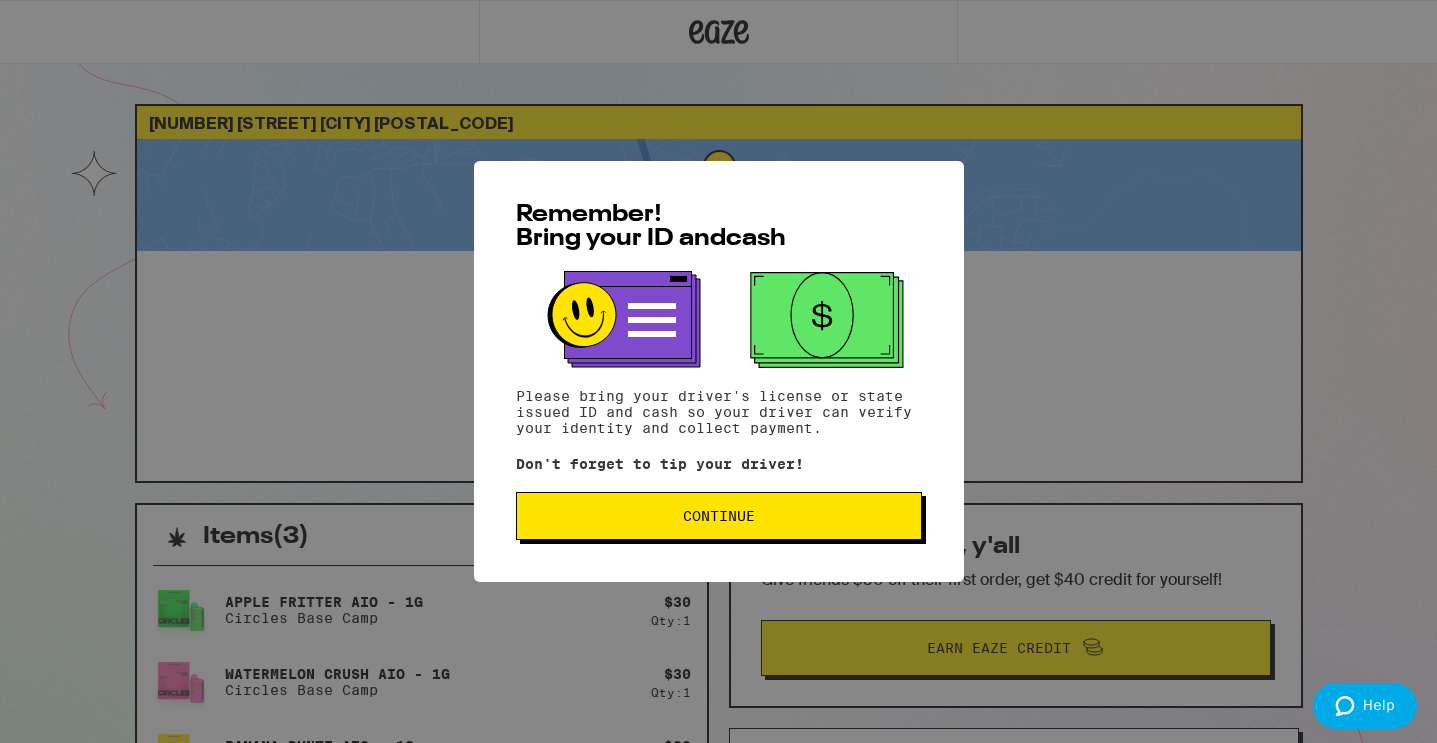 click on "Continue" at bounding box center (719, 516) 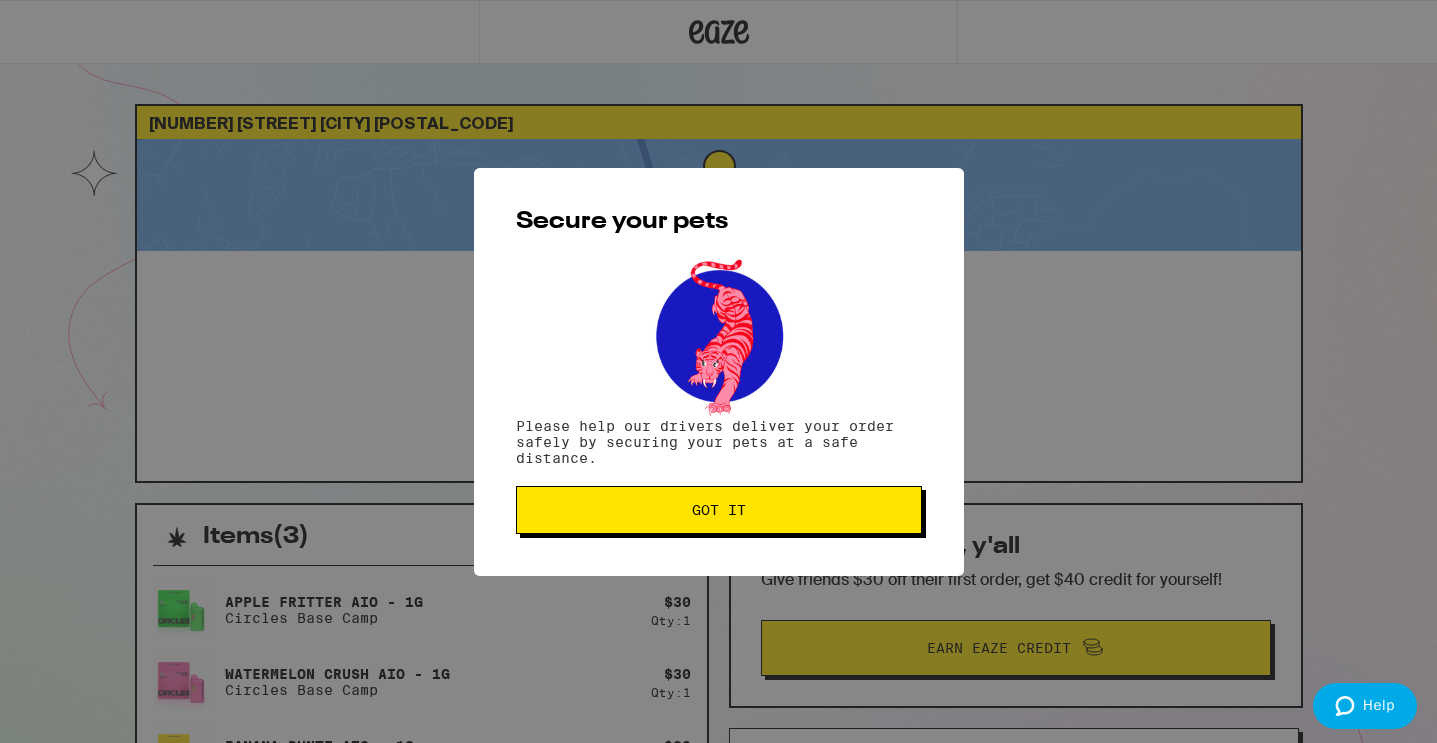 click on "Got it" at bounding box center (719, 510) 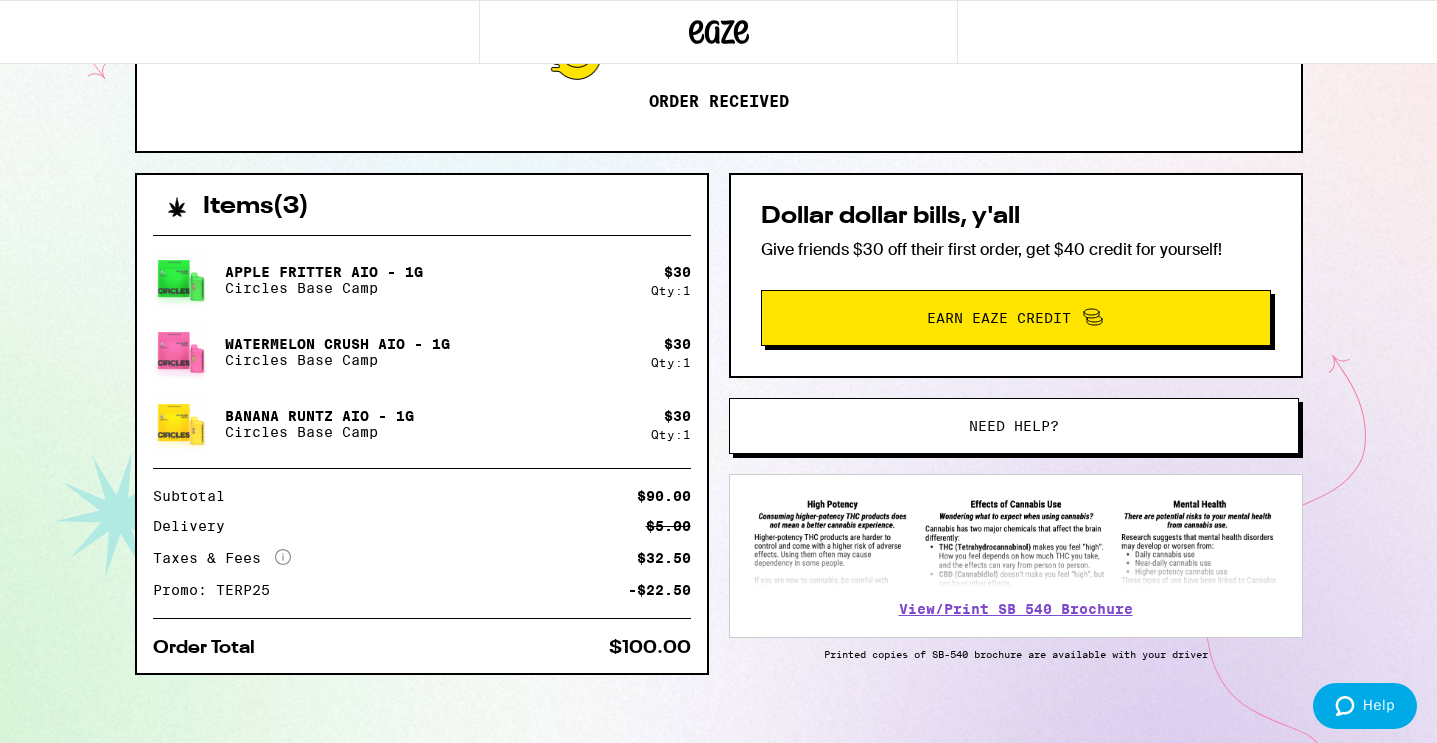 scroll, scrollTop: 0, scrollLeft: 0, axis: both 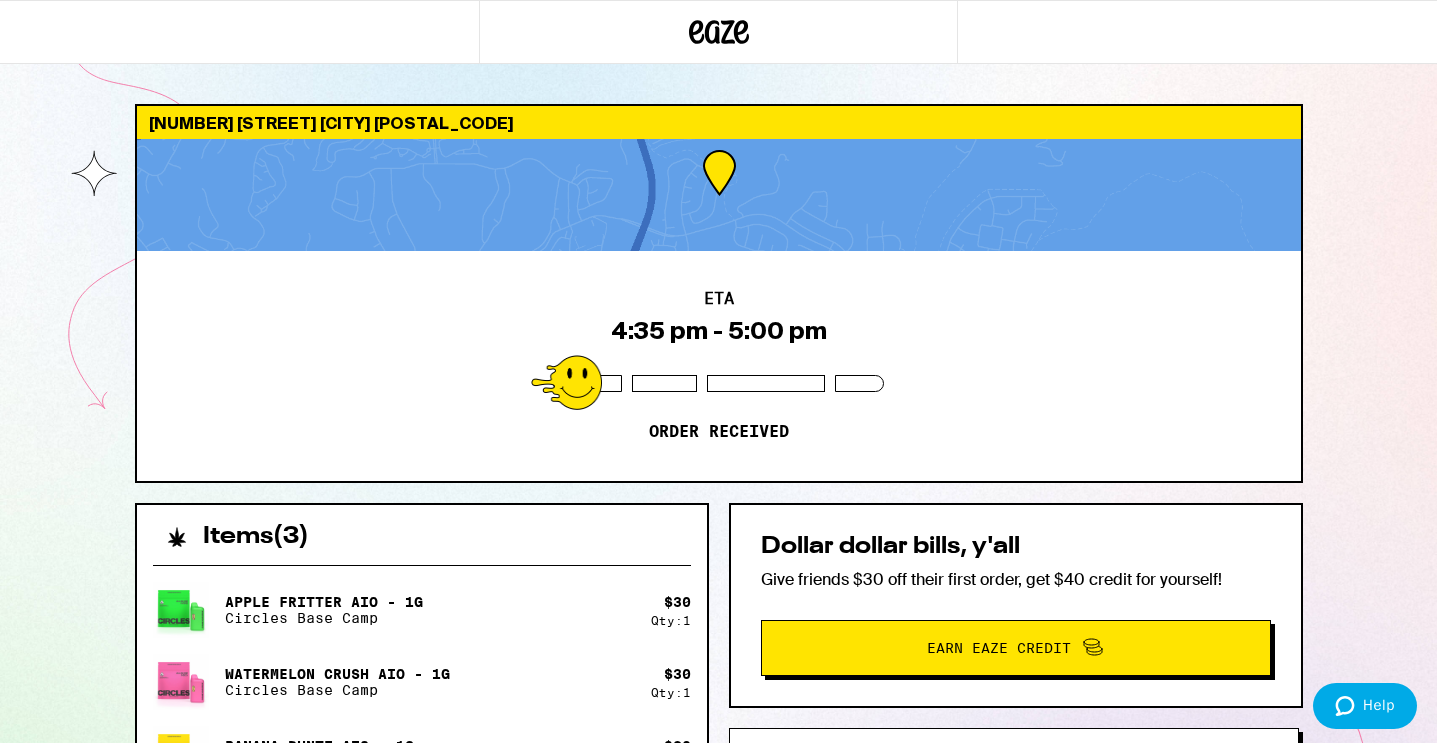 click at bounding box center (719, 32) 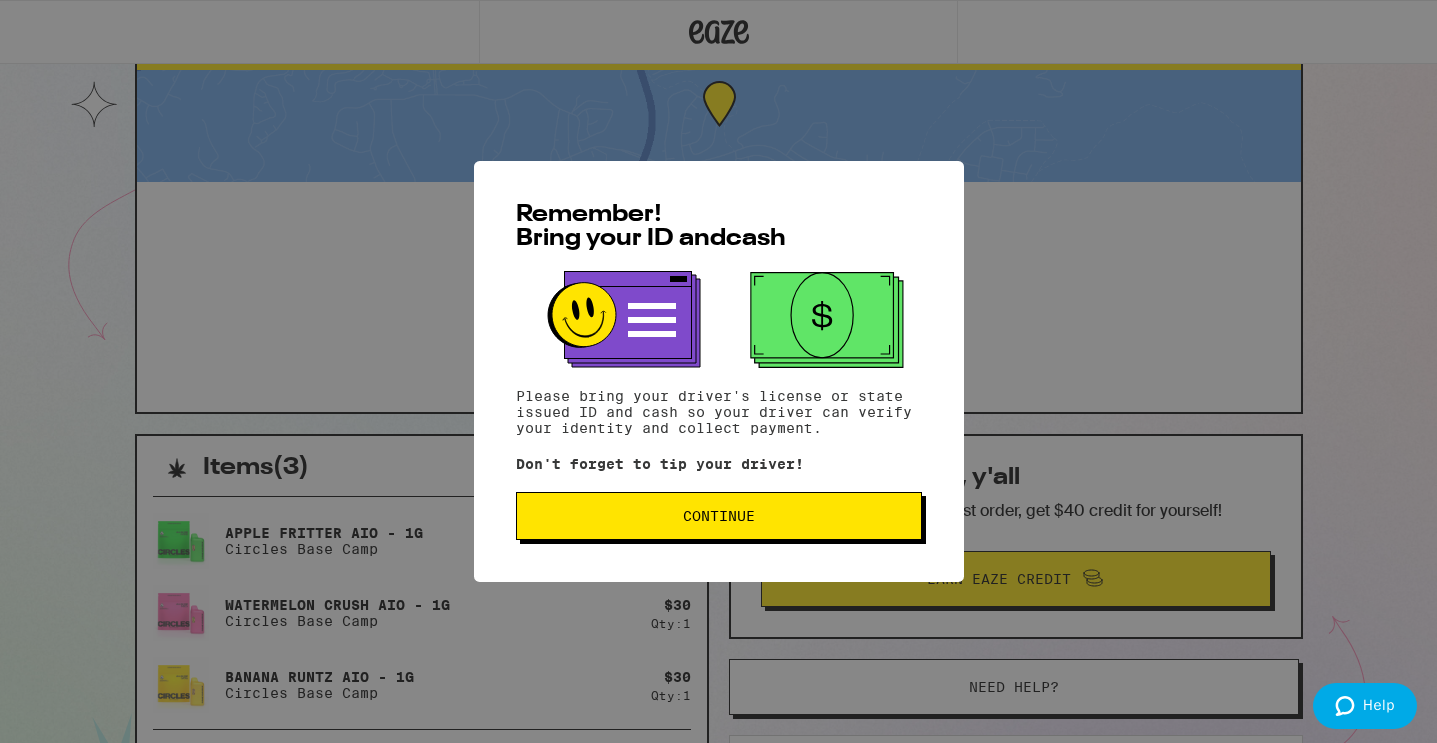 scroll, scrollTop: 74, scrollLeft: 0, axis: vertical 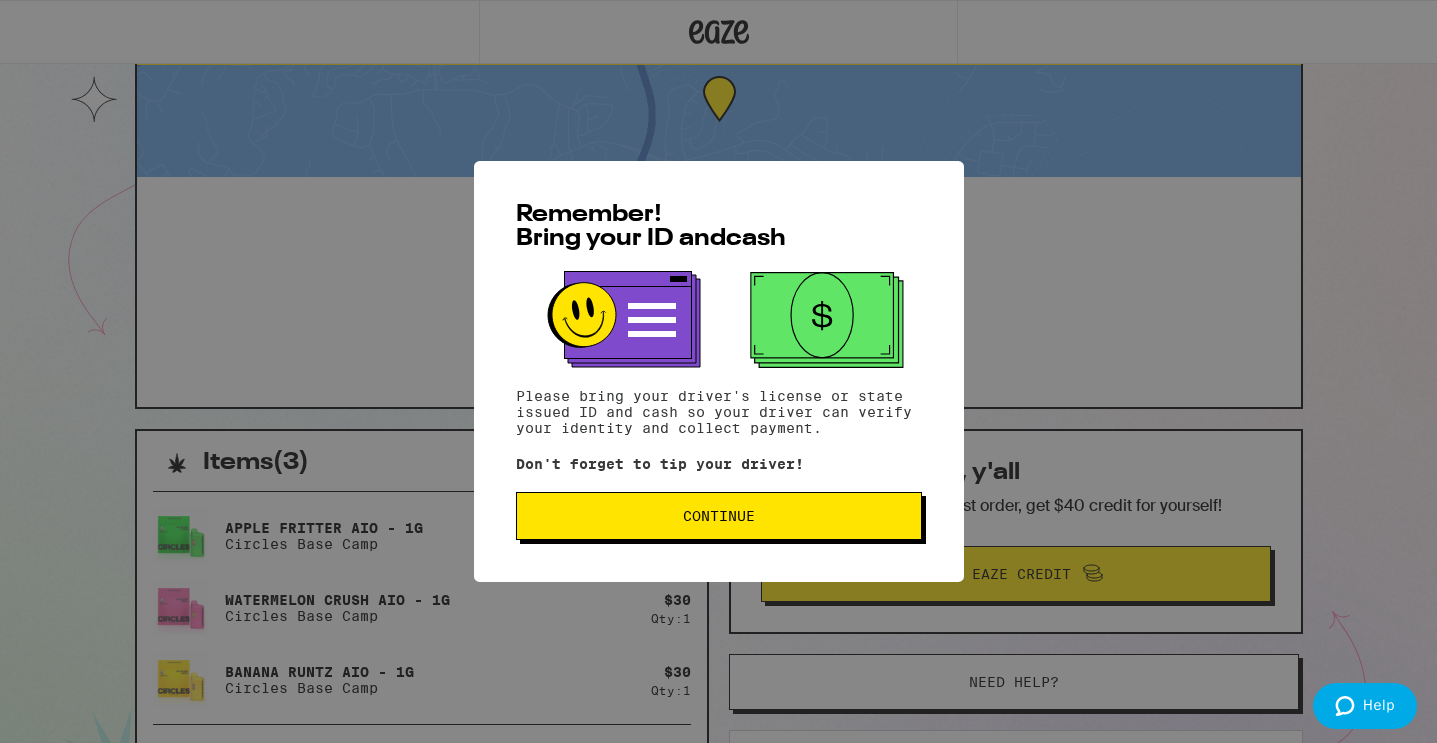 click on "Continue" at bounding box center [719, 516] 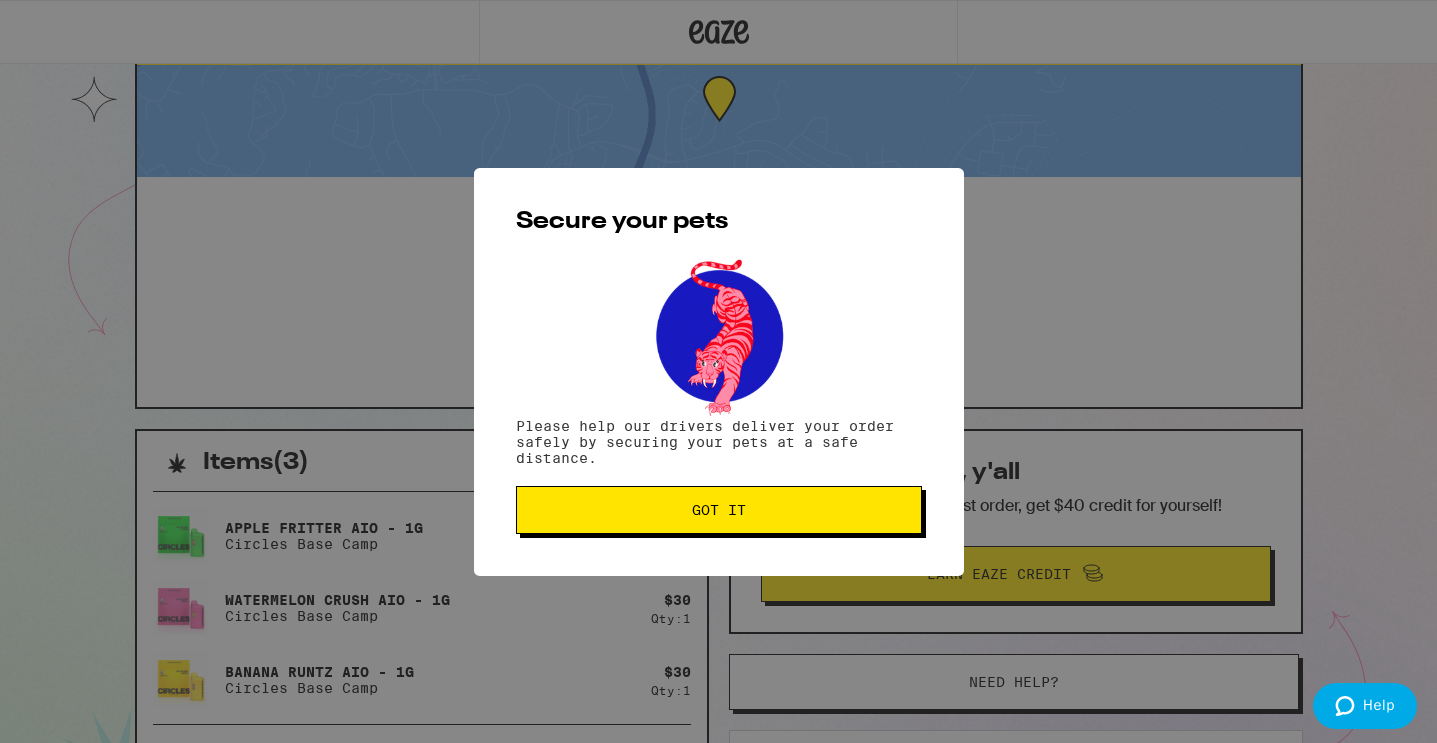 click on "Got it" at bounding box center [719, 510] 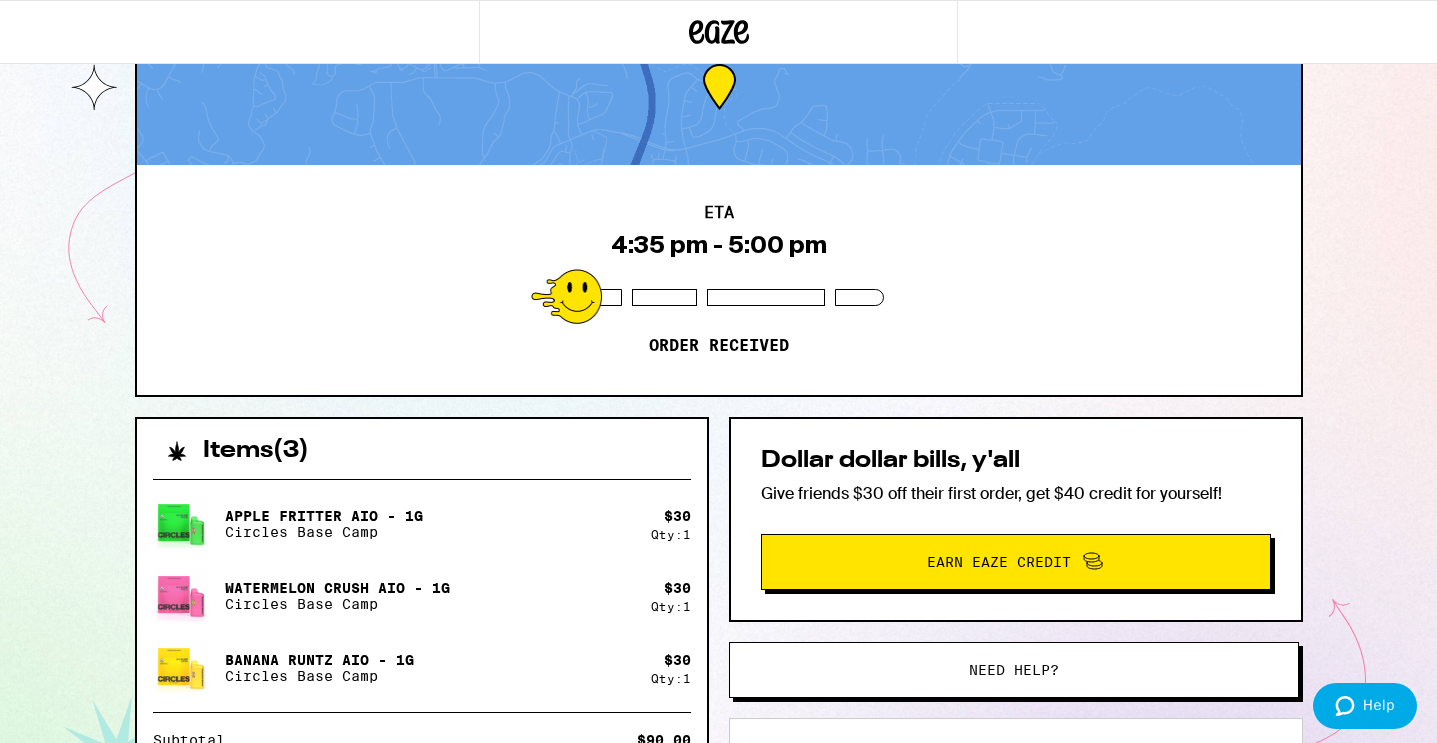 scroll, scrollTop: 0, scrollLeft: 0, axis: both 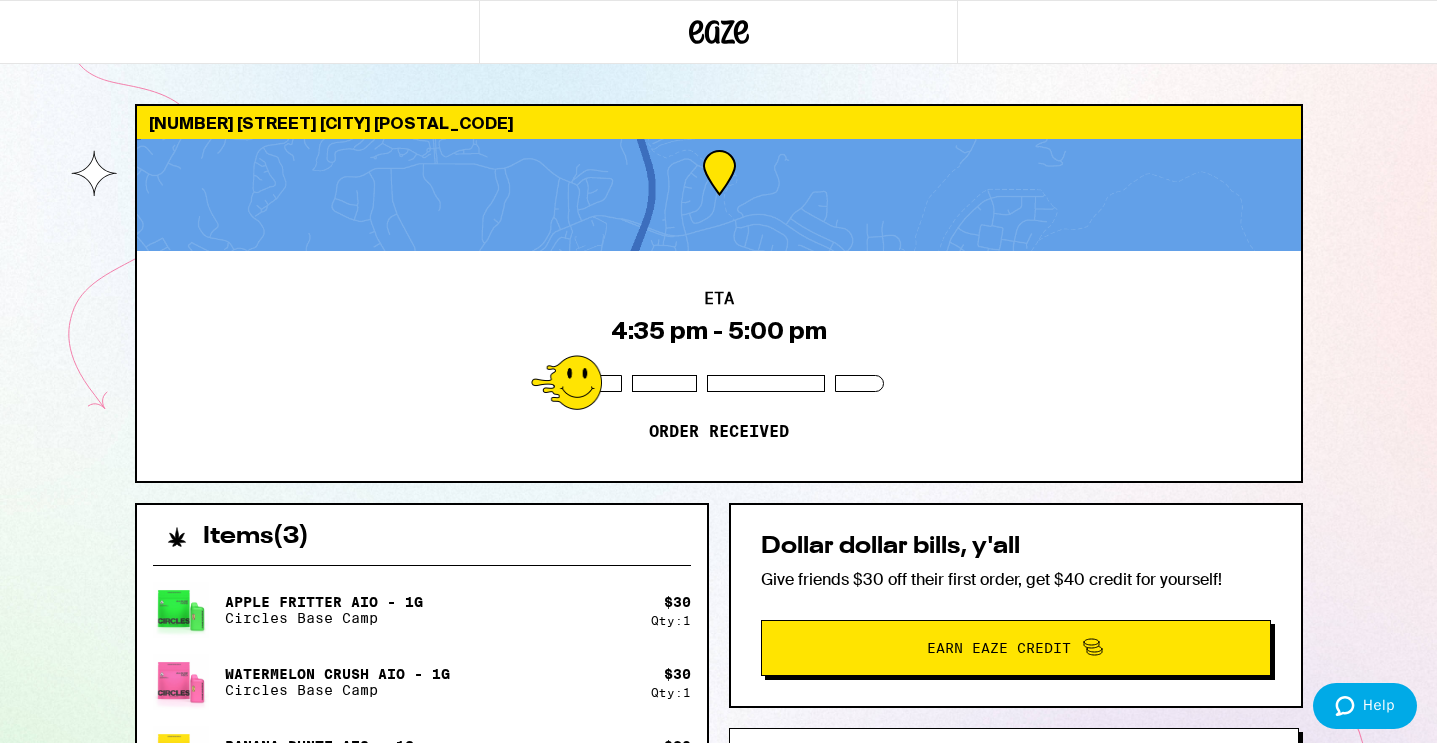 click at bounding box center (719, 32) 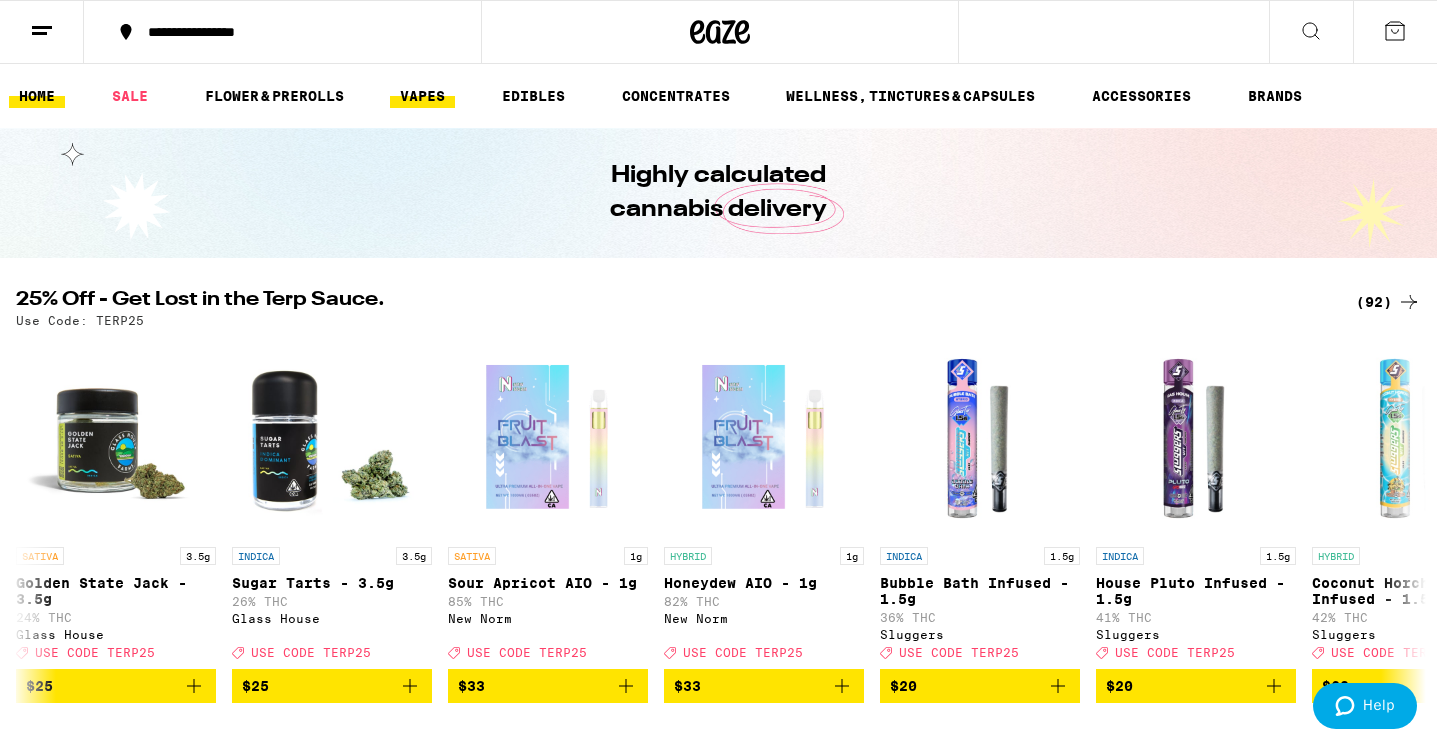 click on "VAPES" at bounding box center [422, 96] 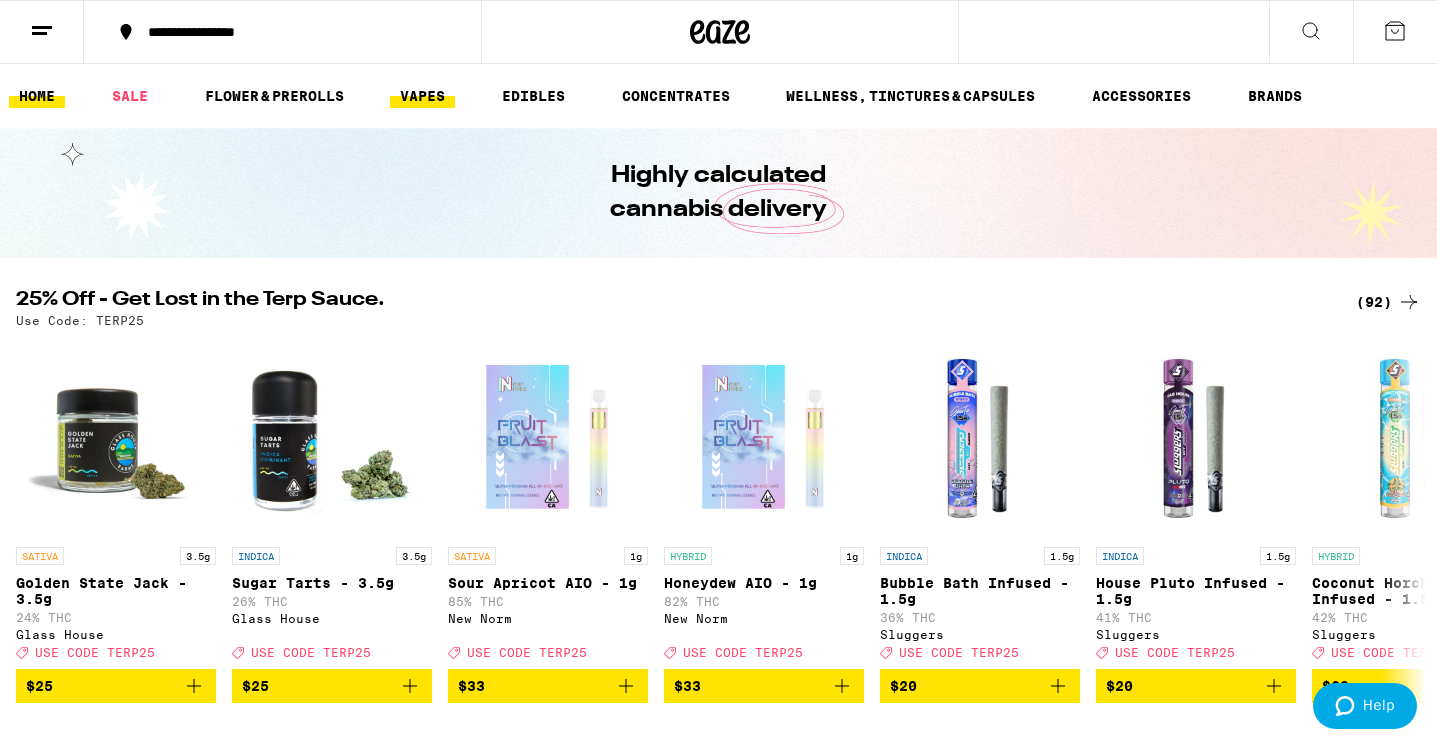scroll, scrollTop: 0, scrollLeft: 0, axis: both 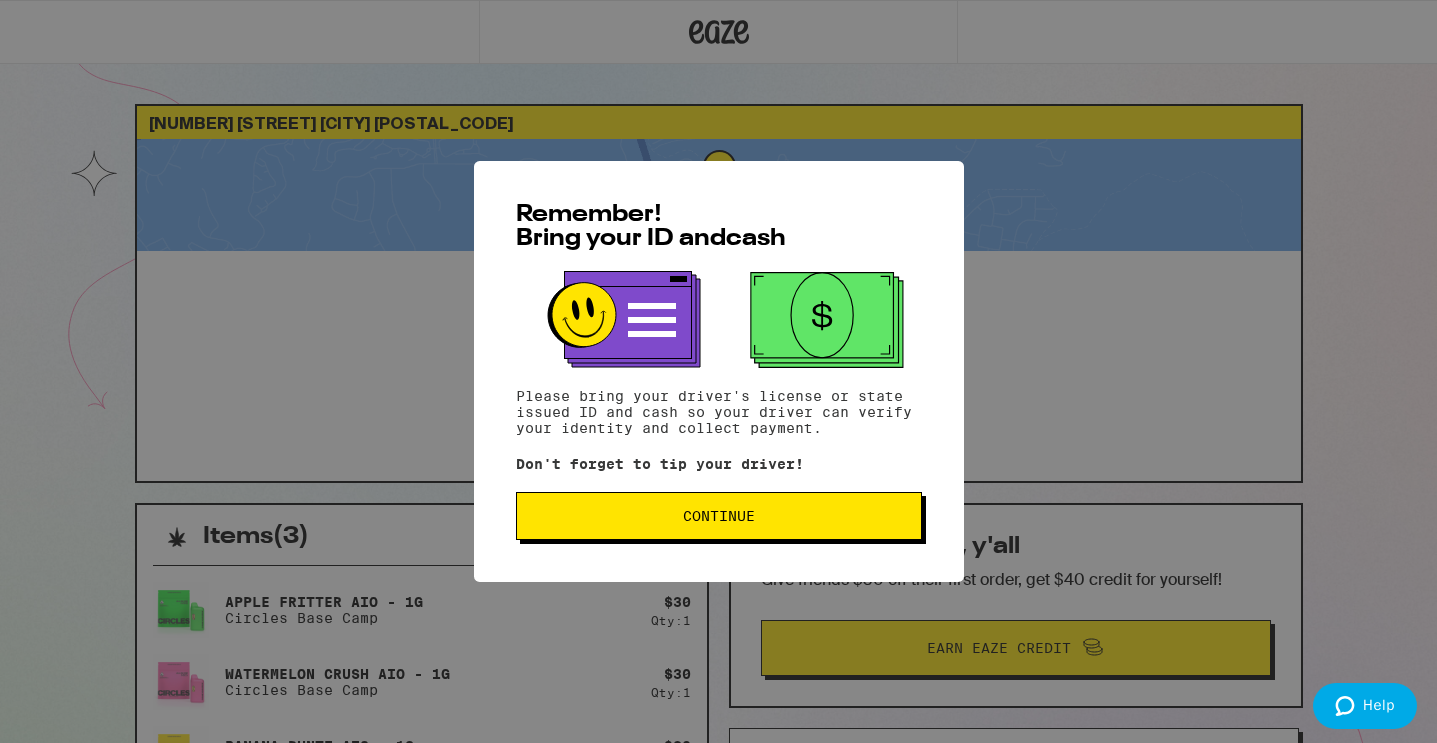 click on "Remember! Bring your ID and  cash Please bring your [DRIVER_LICENSE] or [STATE_ID] and cash so your driver can verify your identity and collect payment. Don't forget to tip your driver! Continue" at bounding box center (719, 371) 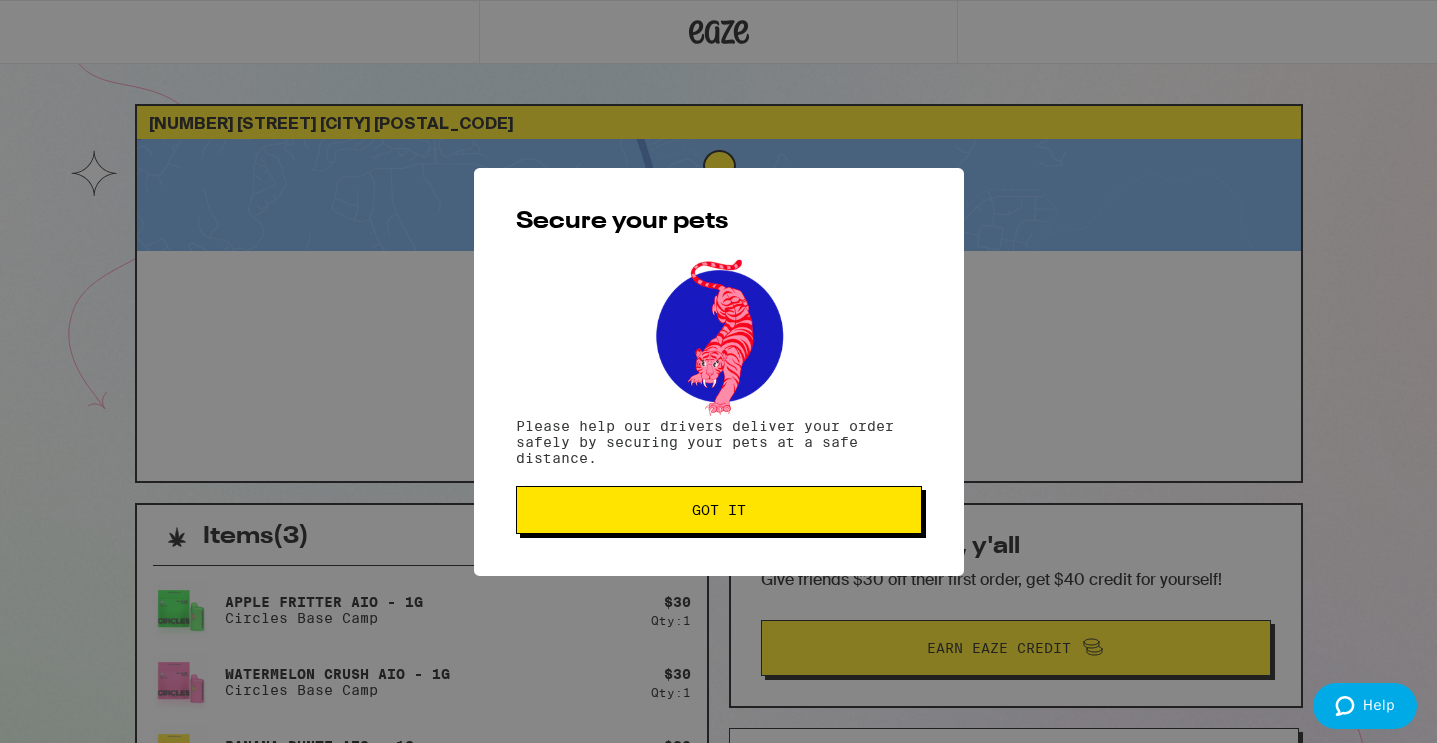 click on "Got it" at bounding box center [719, 510] 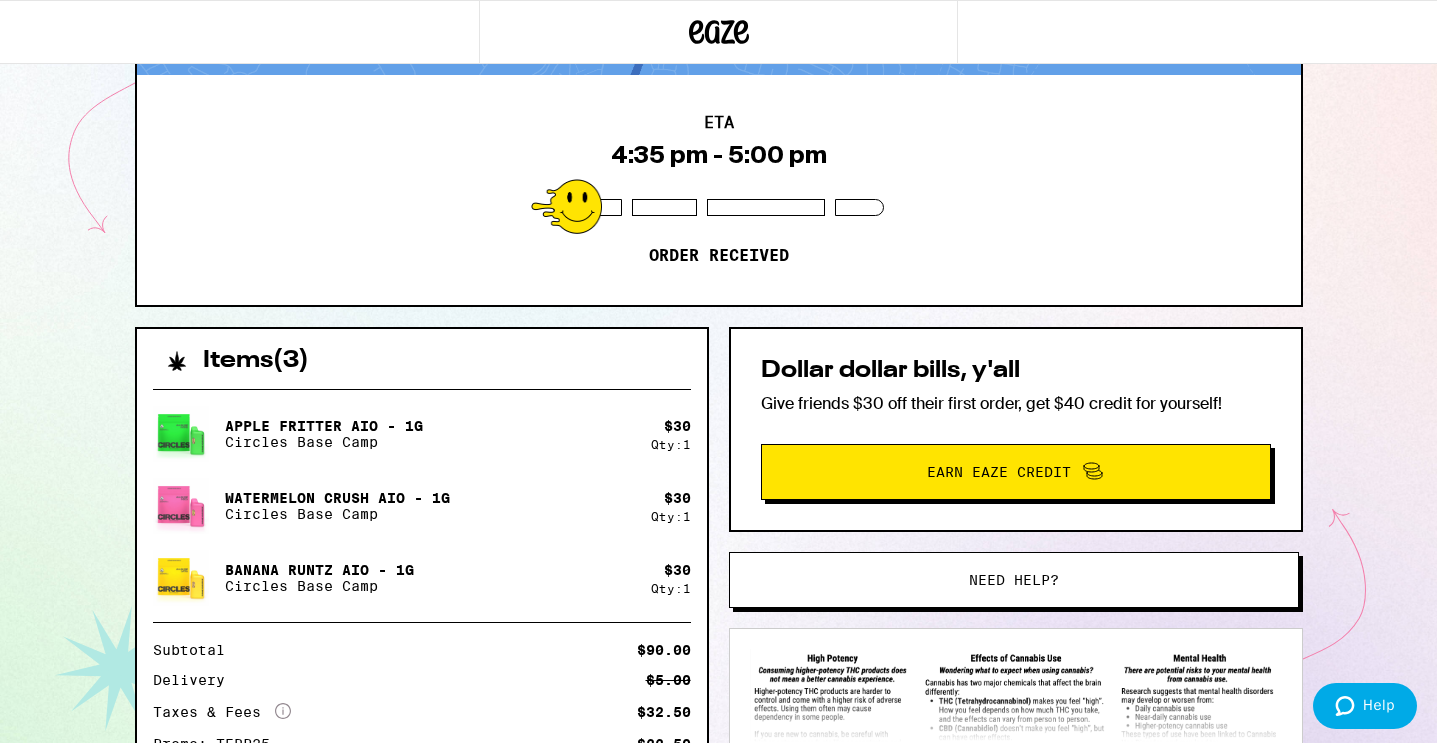 scroll, scrollTop: 0, scrollLeft: 0, axis: both 